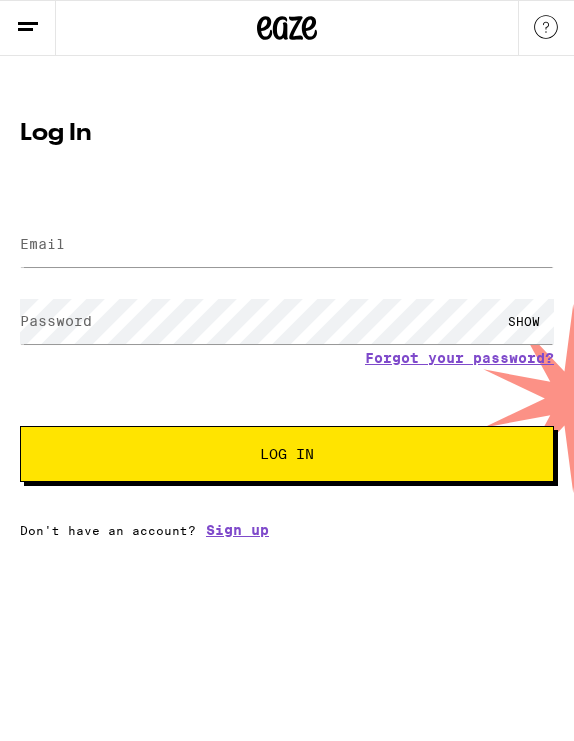 scroll, scrollTop: 0, scrollLeft: 0, axis: both 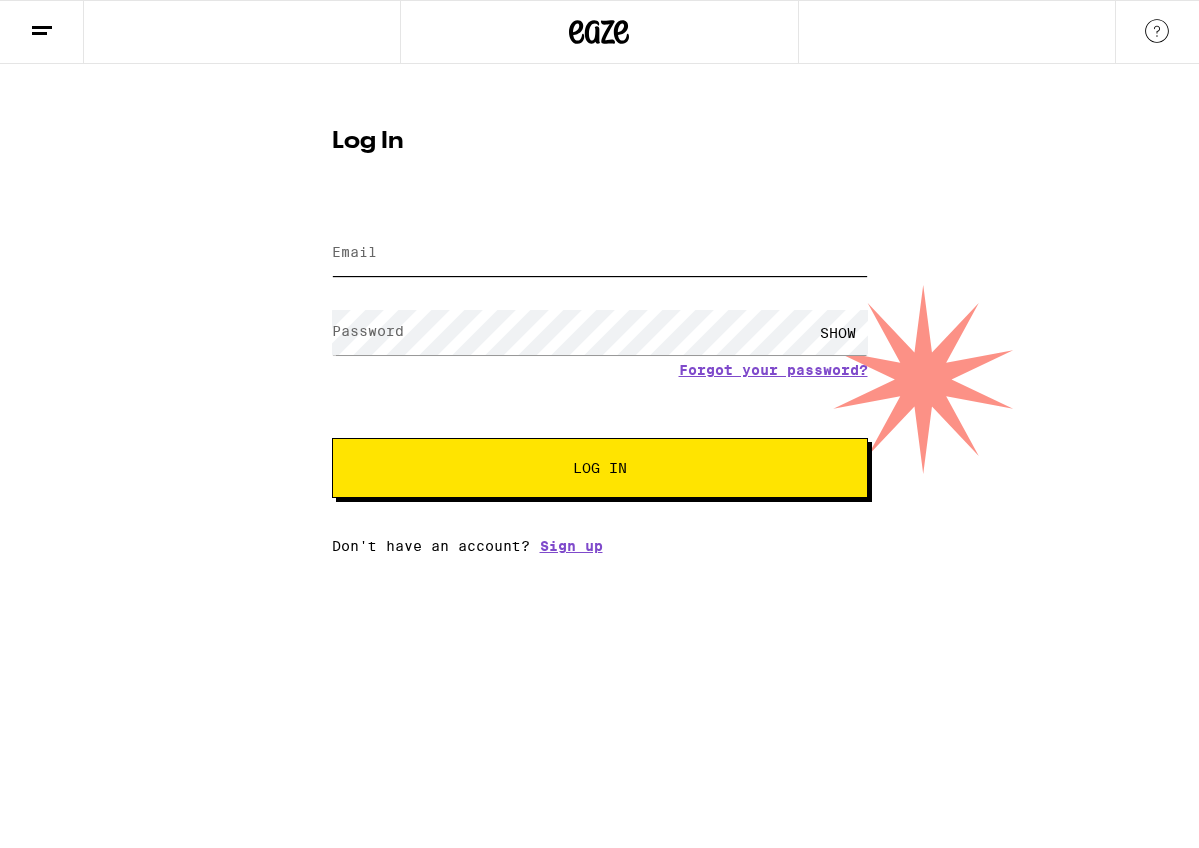 click on "Email" at bounding box center [600, 253] 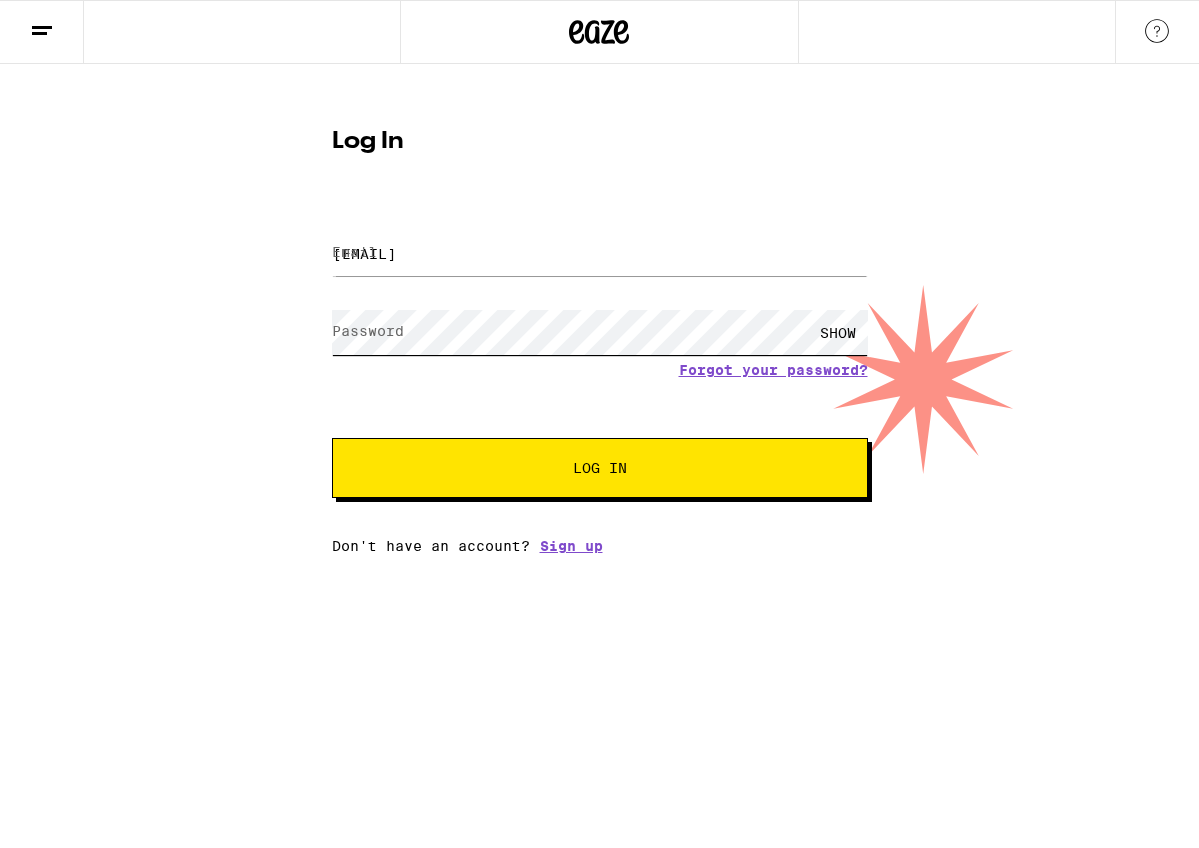 click on "Log In" at bounding box center [600, 468] 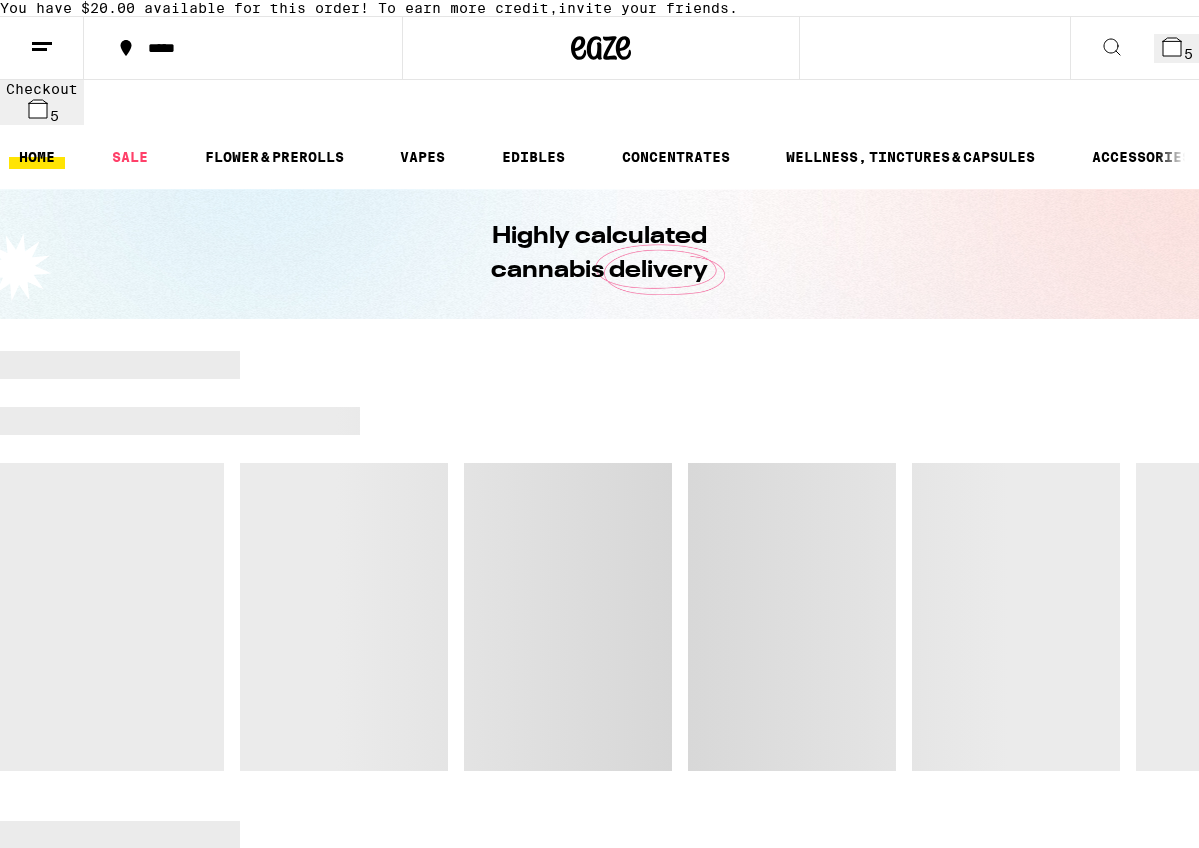 scroll, scrollTop: 0, scrollLeft: 0, axis: both 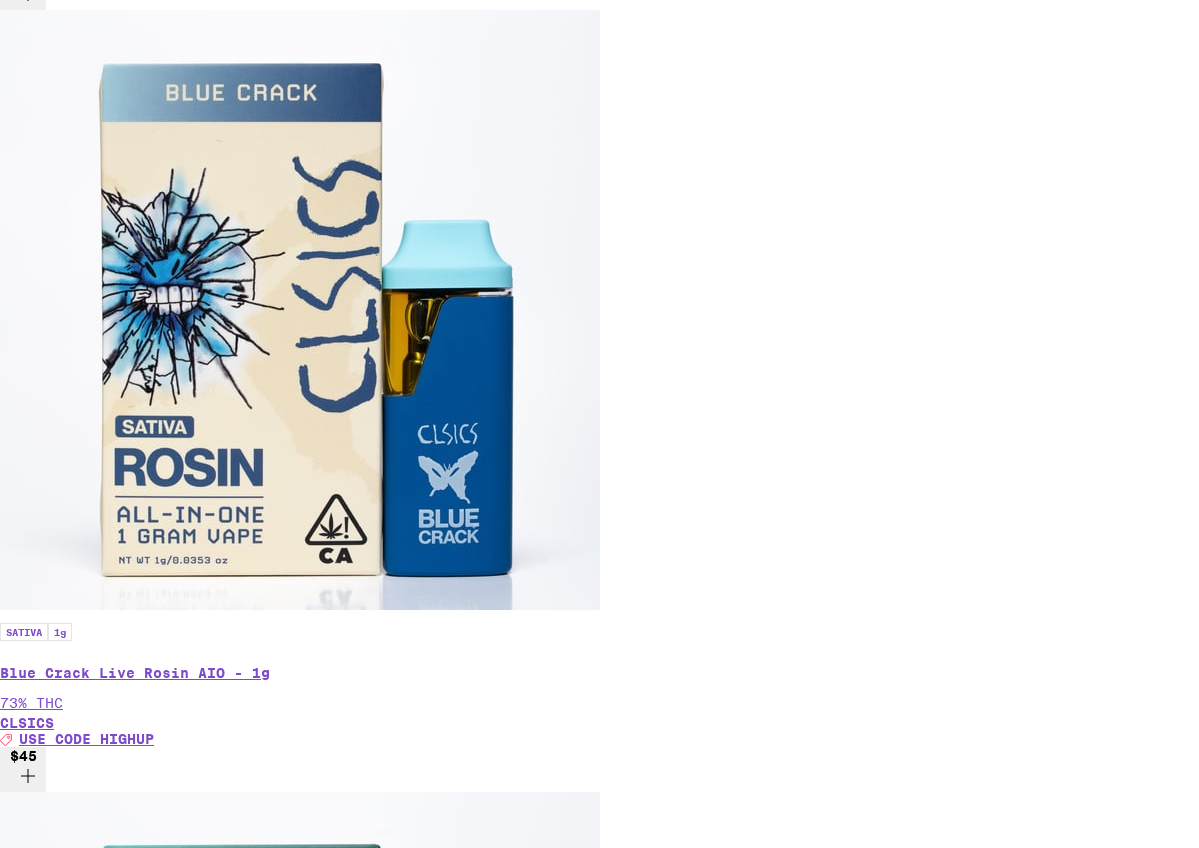click 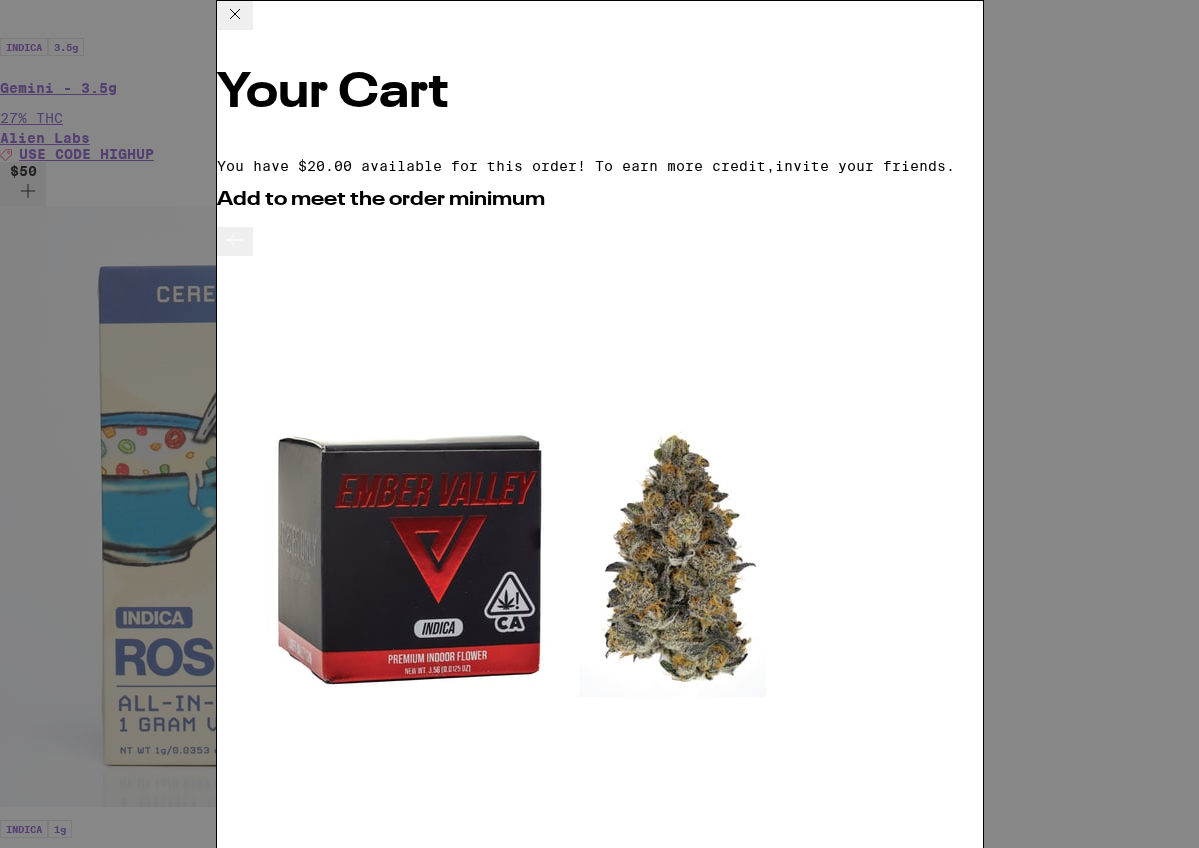 click 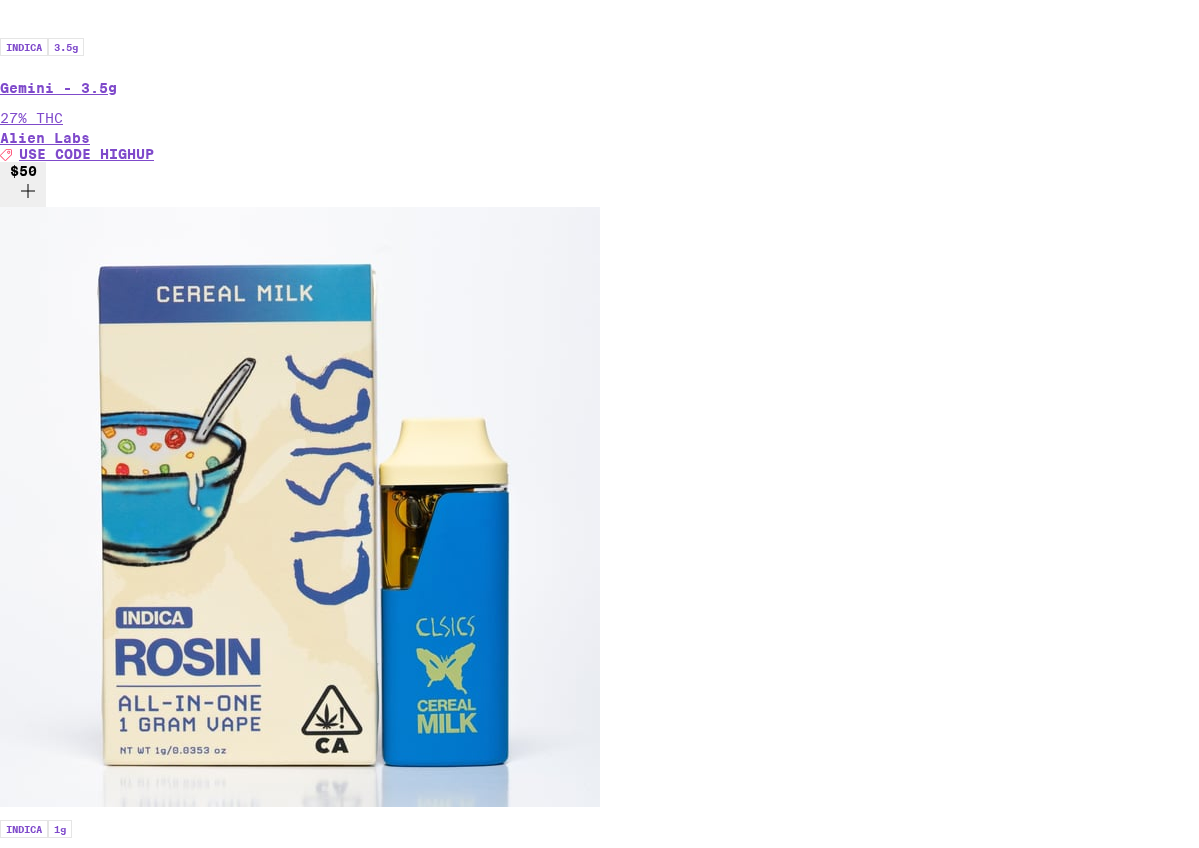 click on "In Bag (5)" at bounding box center (599, 9391) 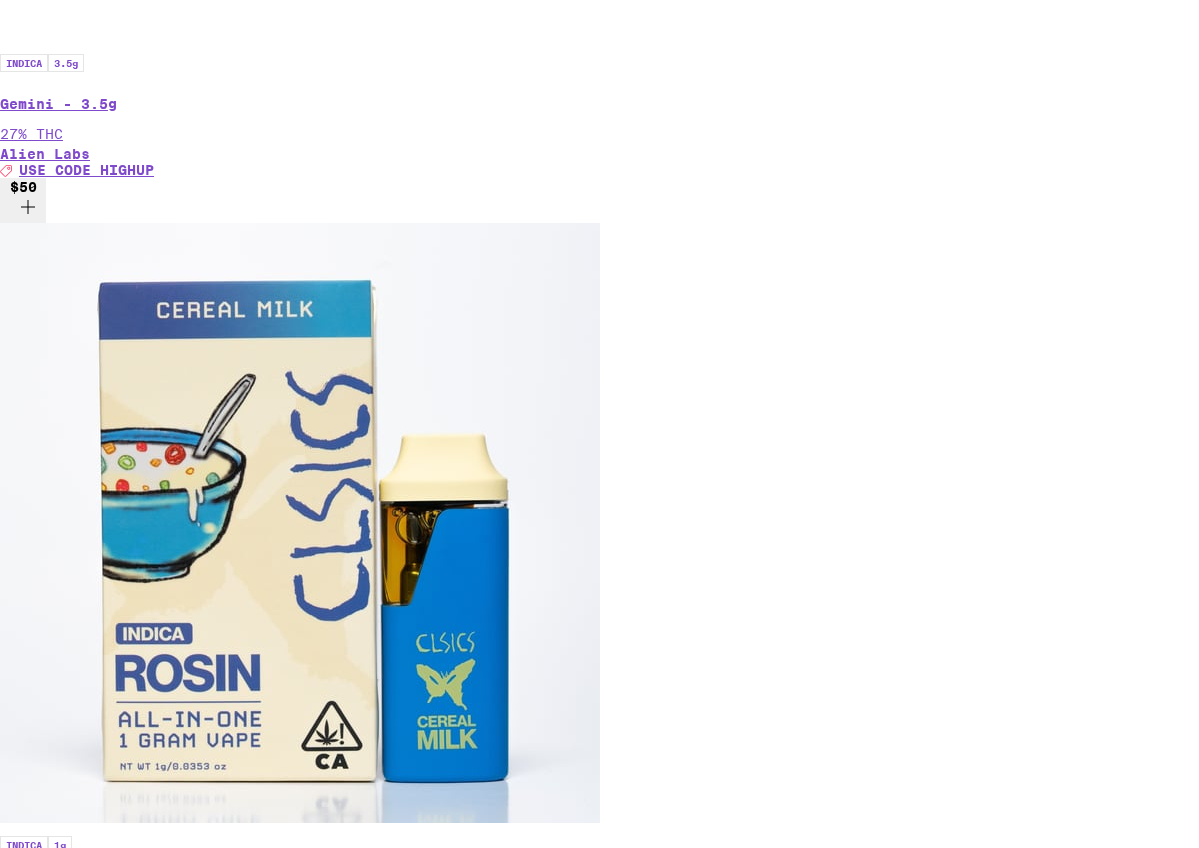 click 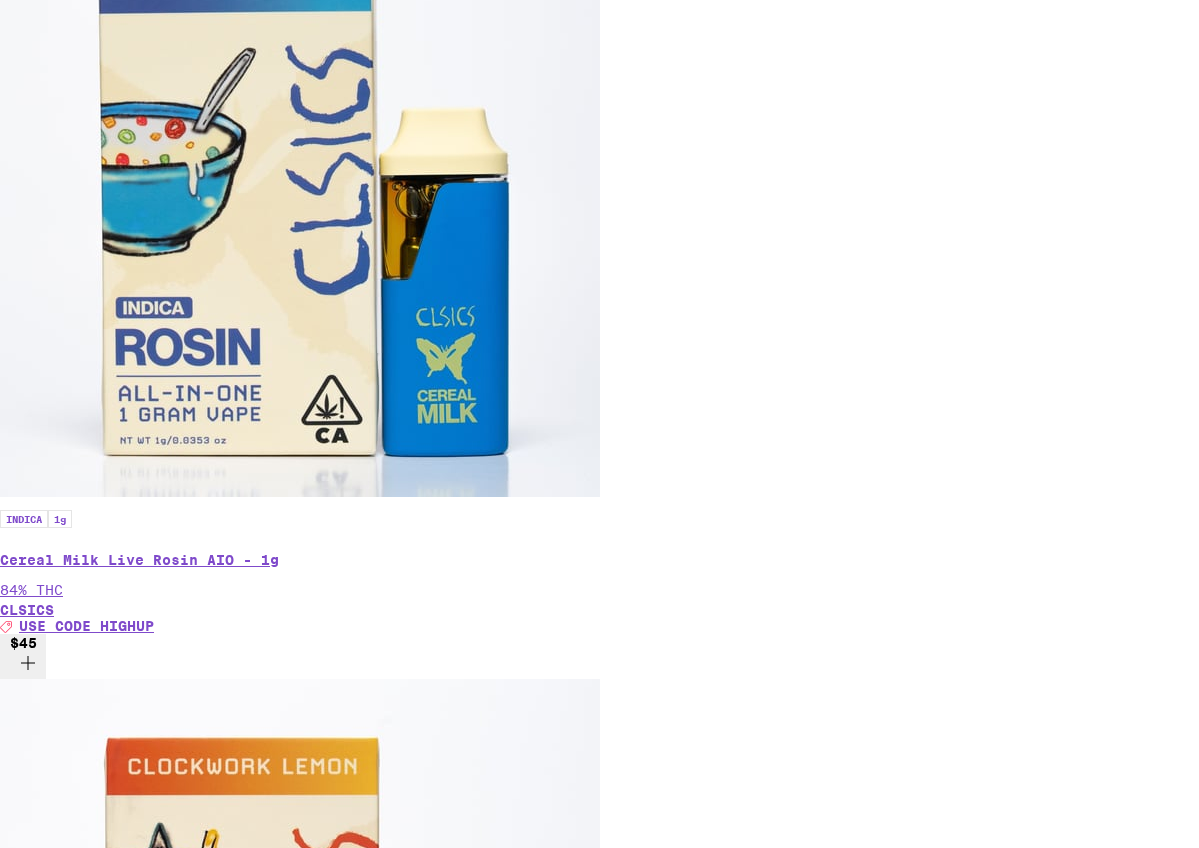 scroll, scrollTop: 1424, scrollLeft: 0, axis: vertical 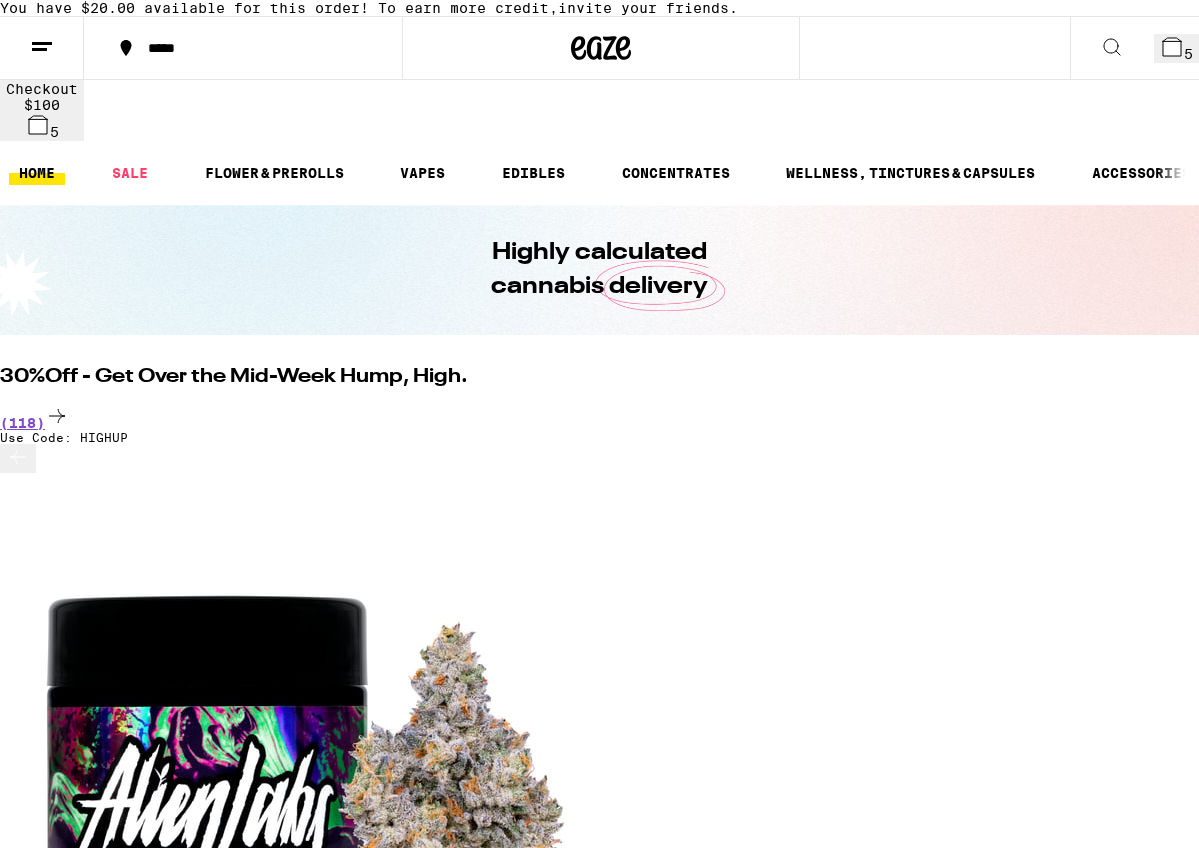 click on "30%Off - Get Over the Mid-Week Hump, High. (118) Use Code: HIGHUP INDICA 3.5g Gemini - 3.5g 27% THC Alien Labs Deal Created with Sketch. USE CODE HIGHUP $50 INDICA 1g Cereal Milk Live Rosin AIO - 1g 84% THC CLSICS Deal Created with Sketch. USE CODE HIGHUP $45 SATIVA 1g Clockwork Lemon Live Rosin AIO - 1g 76% THC CLSICS Deal Created with Sketch. USE CODE HIGHUP $45 SATIVA 1g Blue Crack Live Rosin AIO - 1g 73% THC CLSICS Deal Created with Sketch. USE CODE HIGHUP $45 SATIVA 3.5g Berry Prism Live Rosin AIO - 1g 76% THC CLSICS Deal Created with Sketch. USE CODE HIGHUP $45 SATIVA 3g Clockwork Lemon Infused 10-Pack - 3g 38% THC CLSICS Deal Created with Sketch. USE CODE HIGHUP $47 HYBRID 3g Sweet Tooth Infused 10-Pack - 3g 39% THC CLSICS Deal Created with Sketch. USE CODE HIGHUP $47 INDICA 3g Ghost Vapor Hash Infused 10-Pack - 3g 35% THC CLSICS Deal Created with Sketch. USE CODE HIGHUP $41 SATIVA 1.25g Strawberry Mango AIO - 1.25g 83% THC Cake She Hits Different Deal Created with Sketch. USE CODE HIGHUP $30 INDICA" at bounding box center (599, 3853) 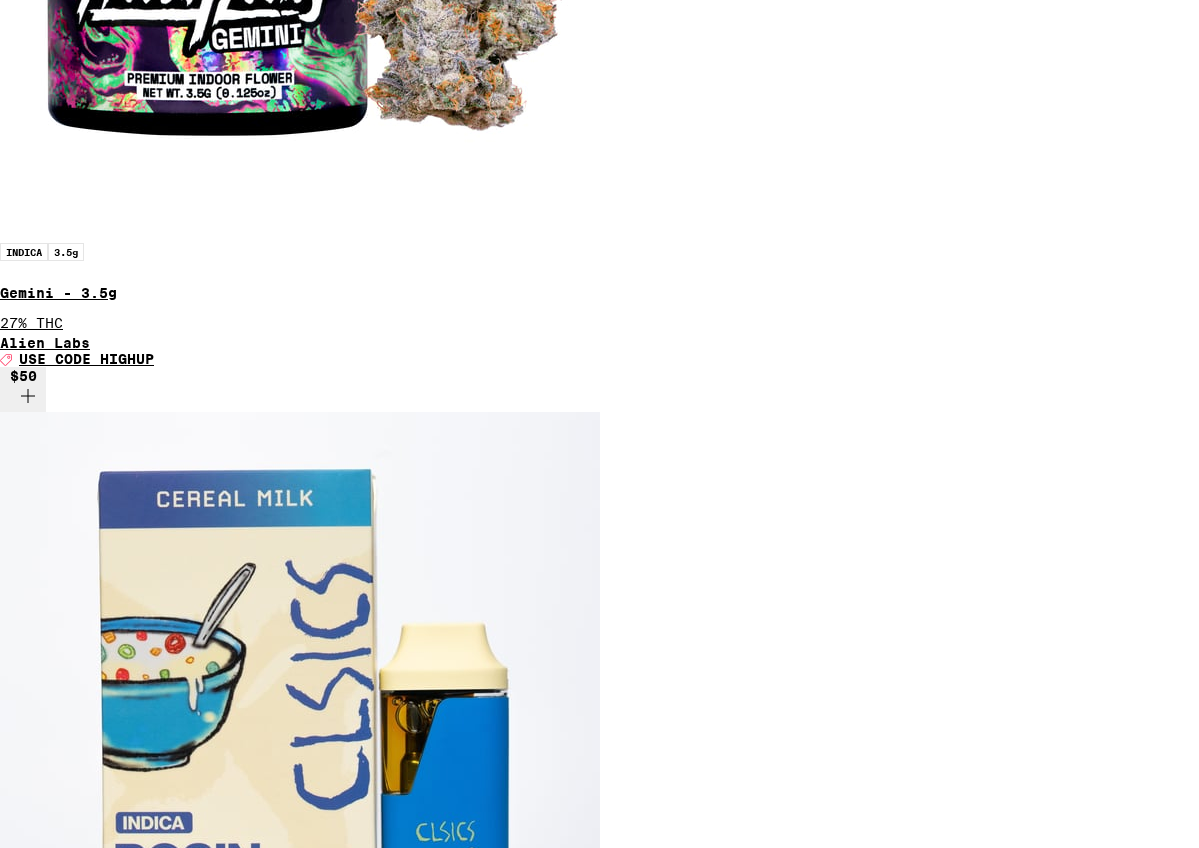 scroll, scrollTop: 842, scrollLeft: 0, axis: vertical 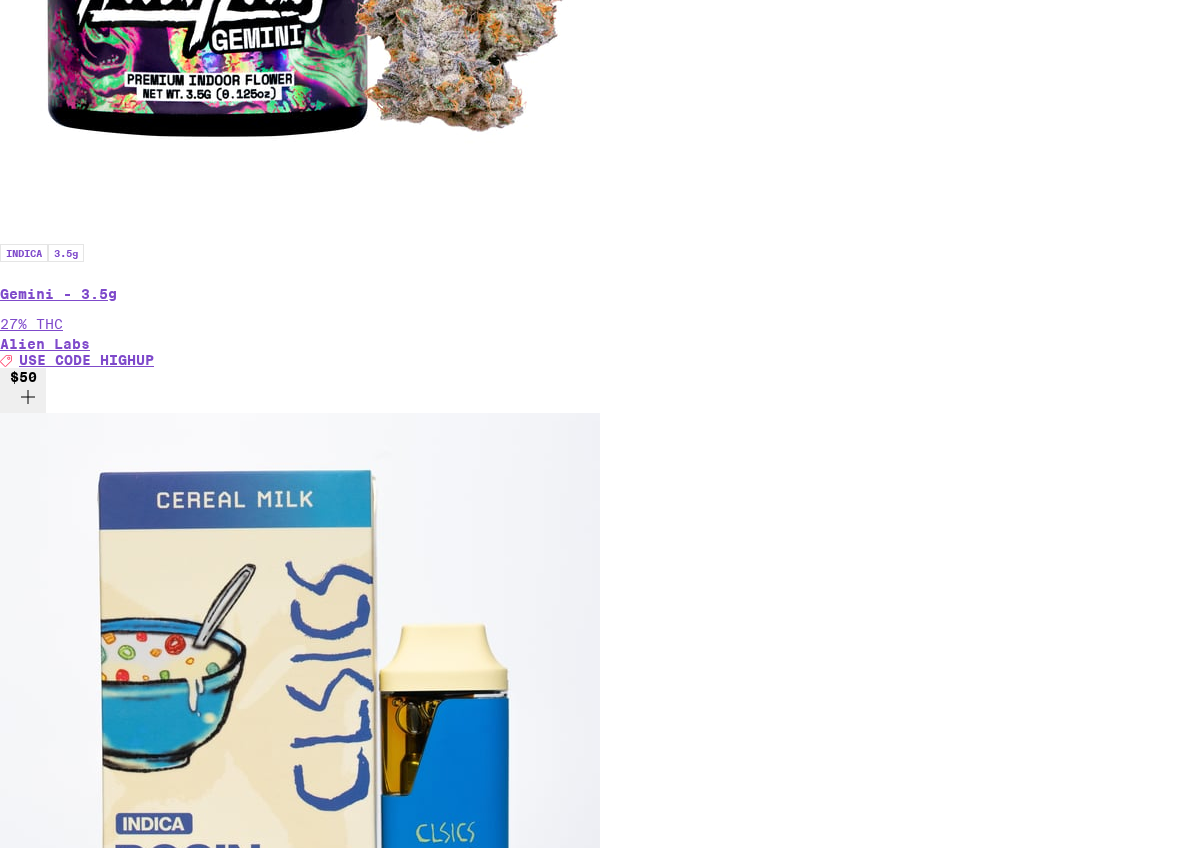 click at bounding box center [599, 9442] 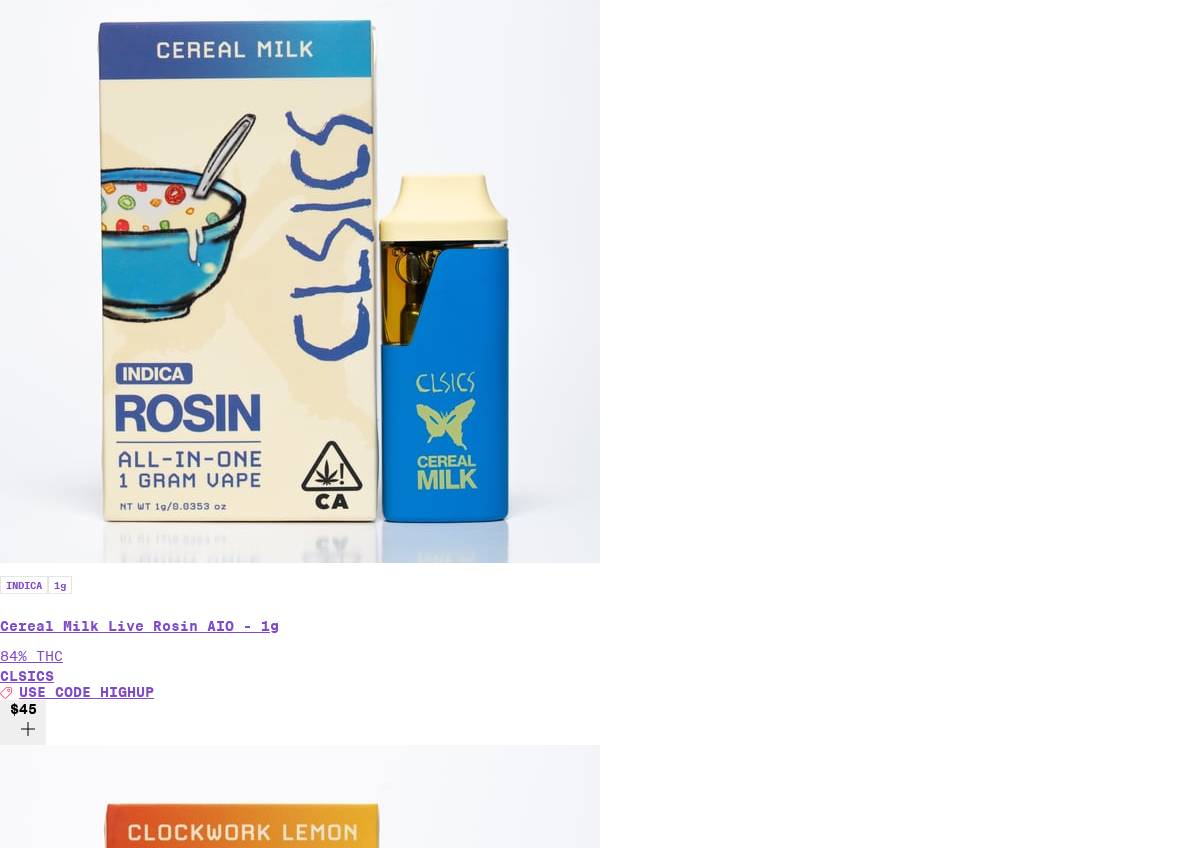 scroll, scrollTop: 1290, scrollLeft: 0, axis: vertical 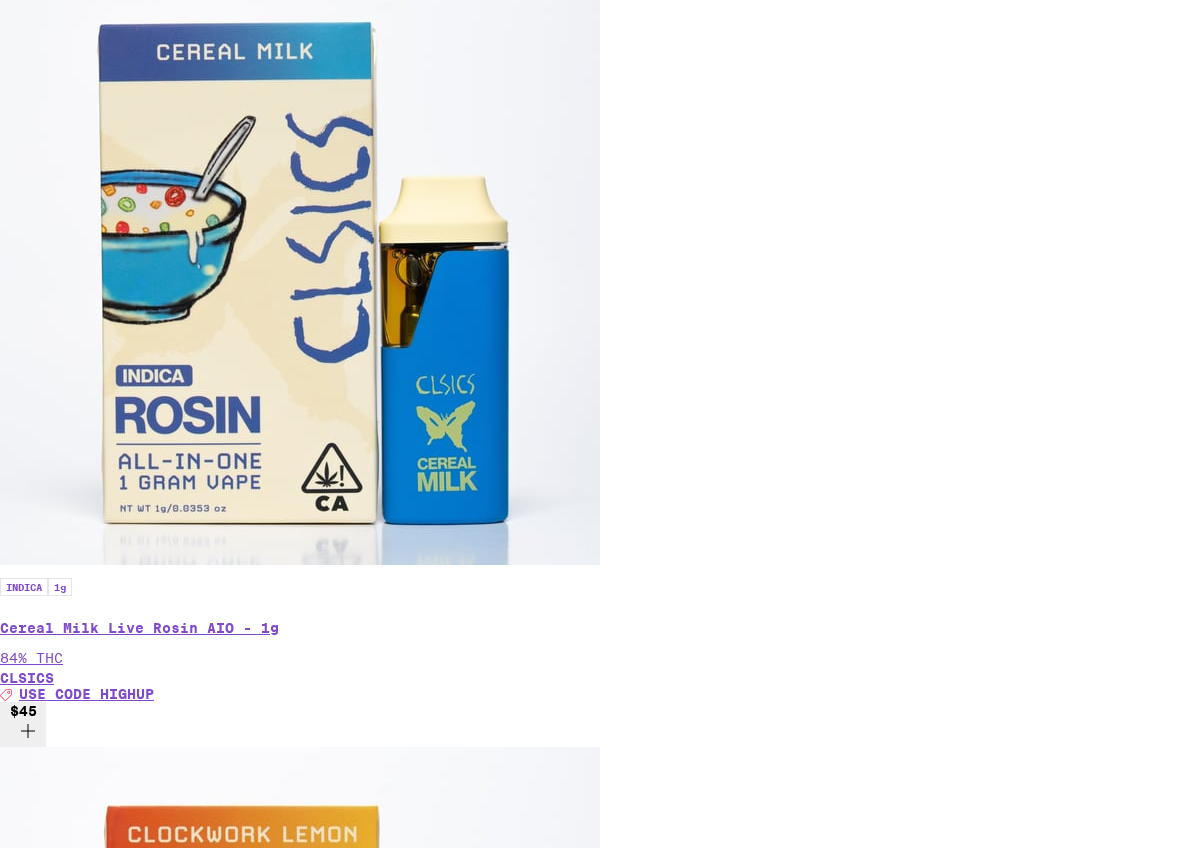 click 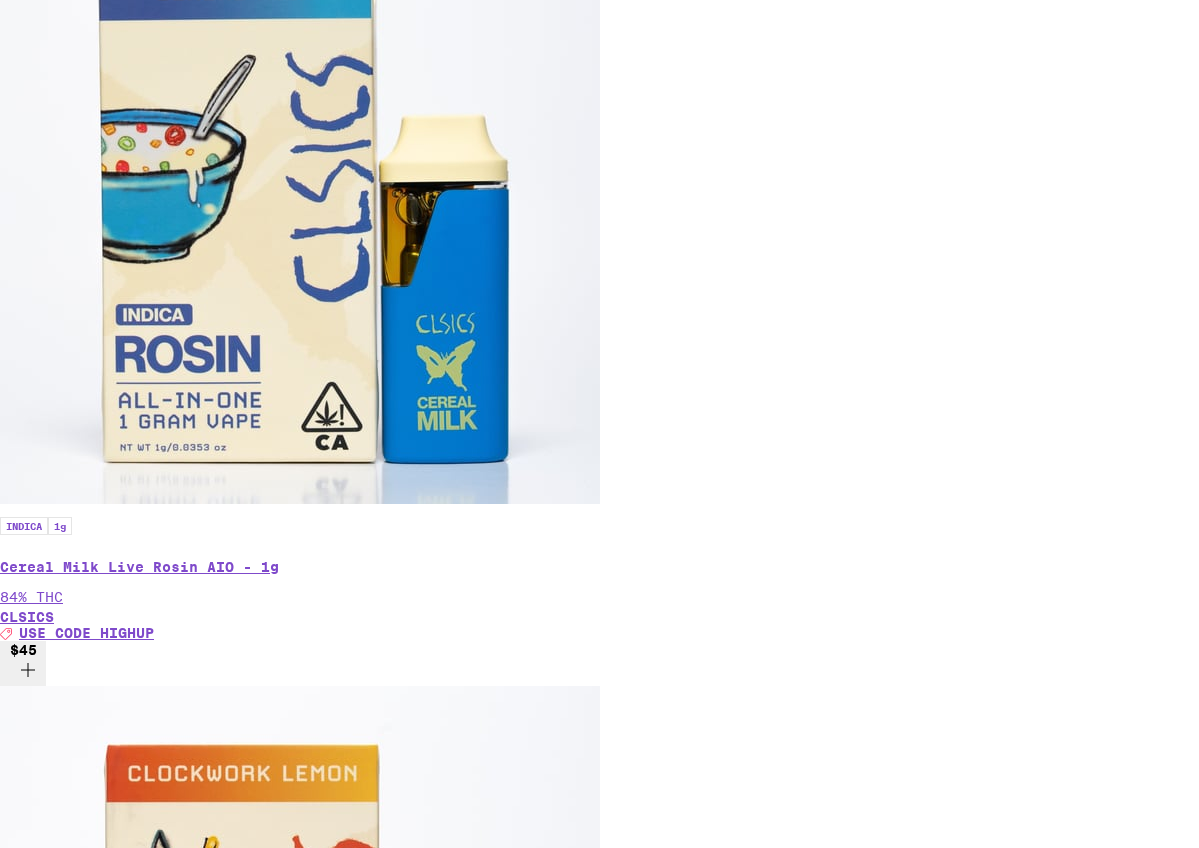 click on "$20" at bounding box center [23, 9060] 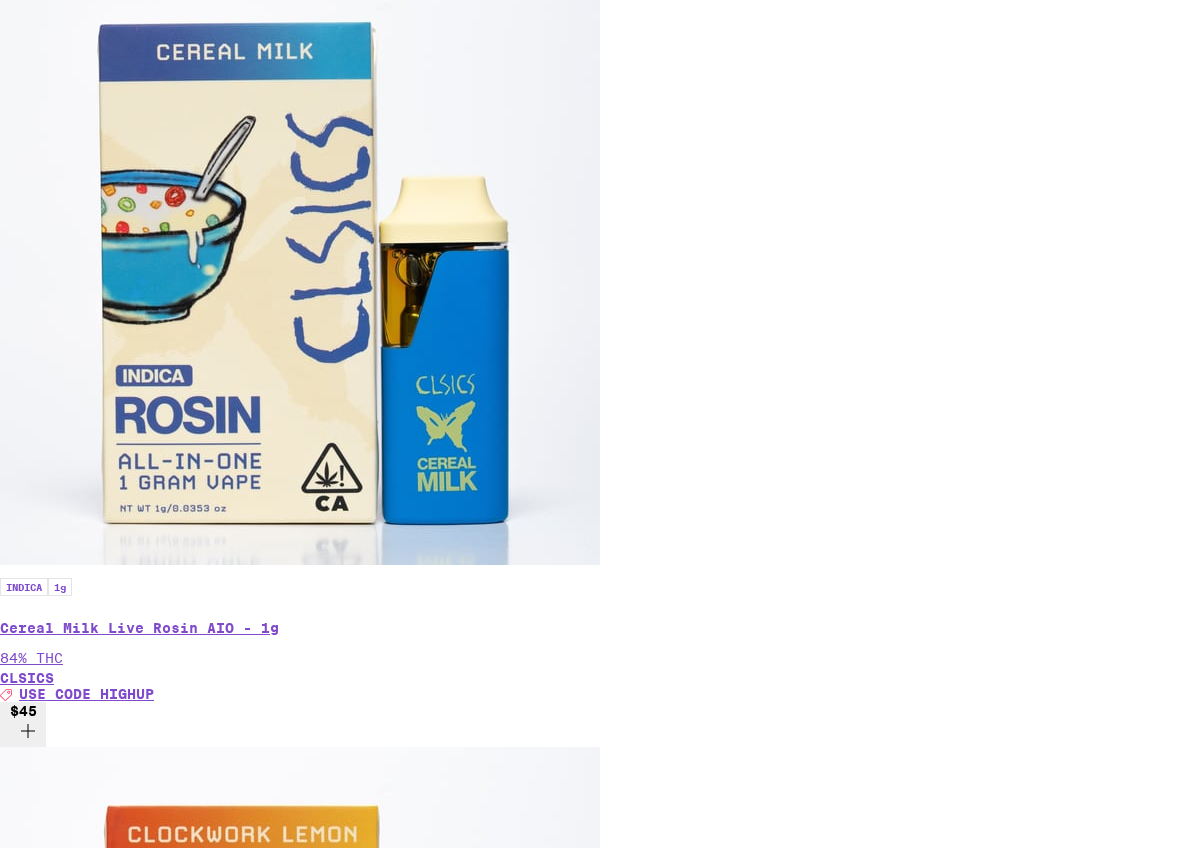 click 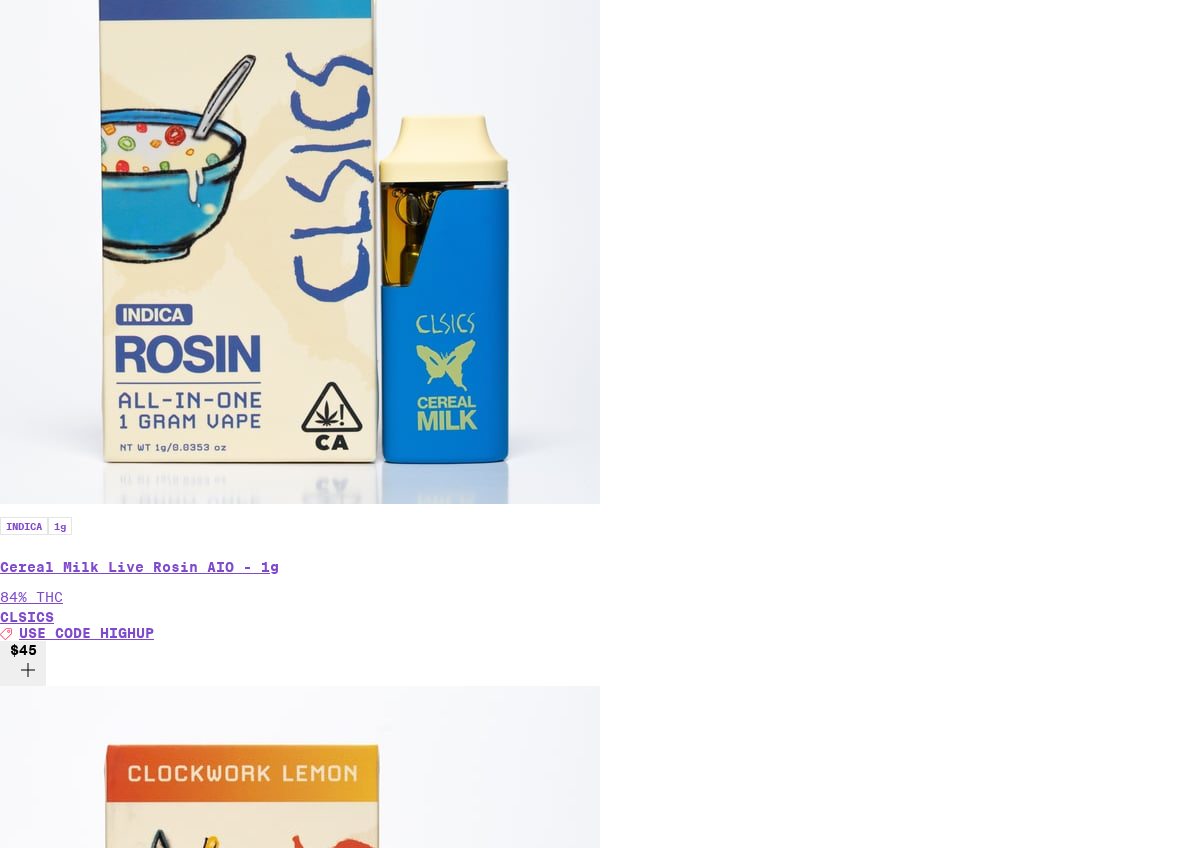 click 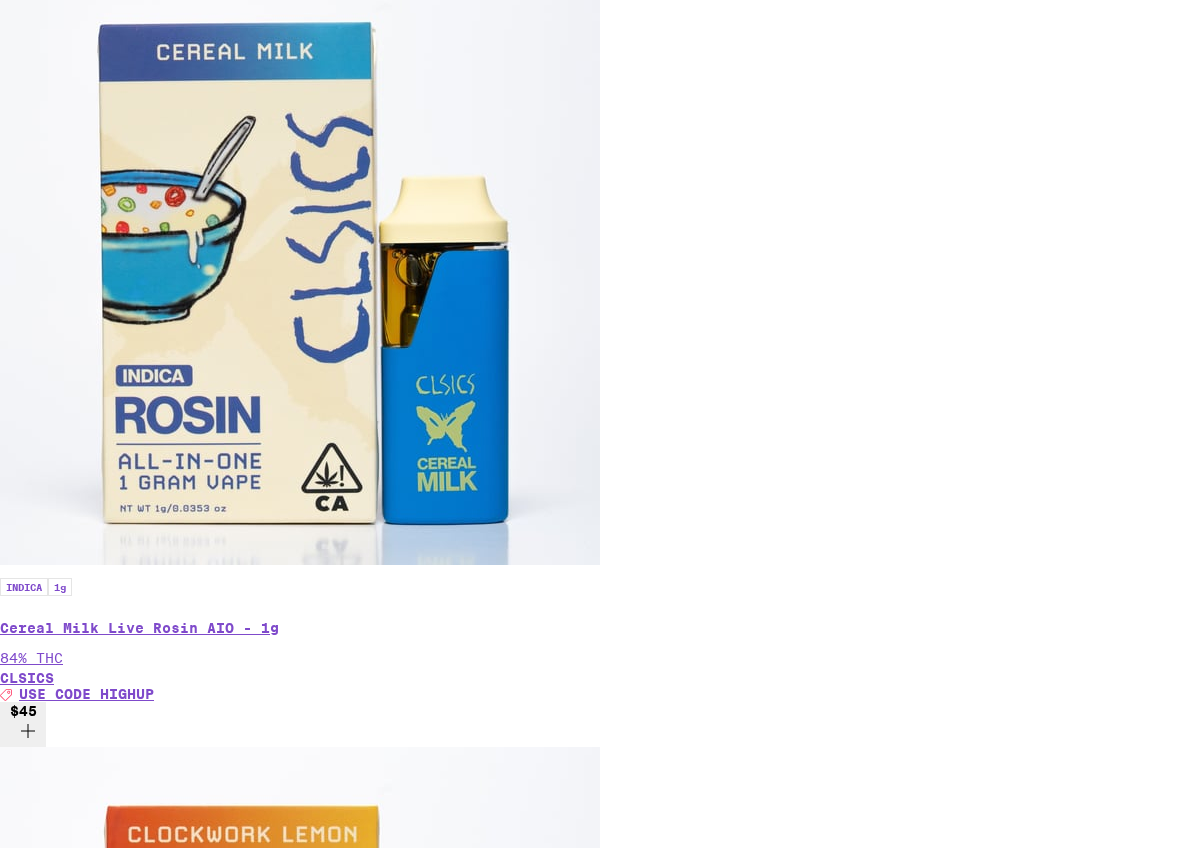 click 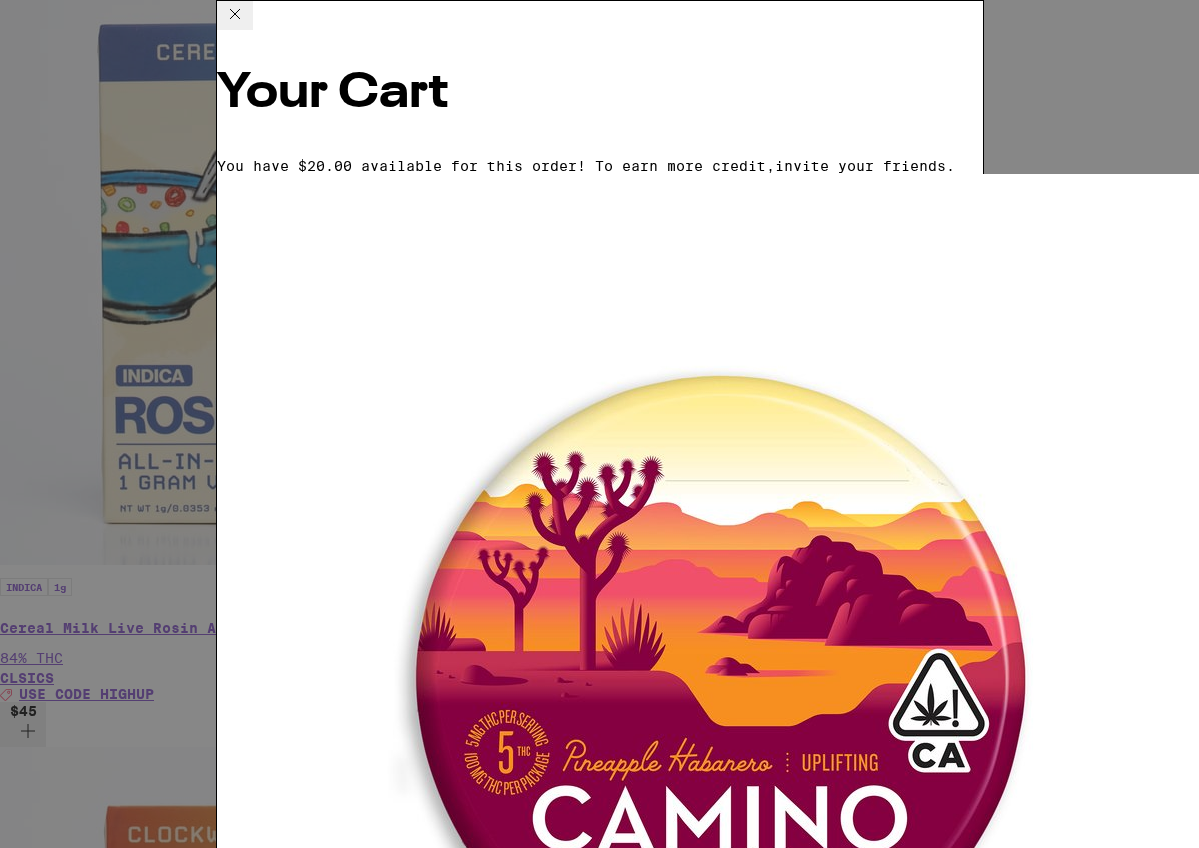 scroll, scrollTop: 0, scrollLeft: 0, axis: both 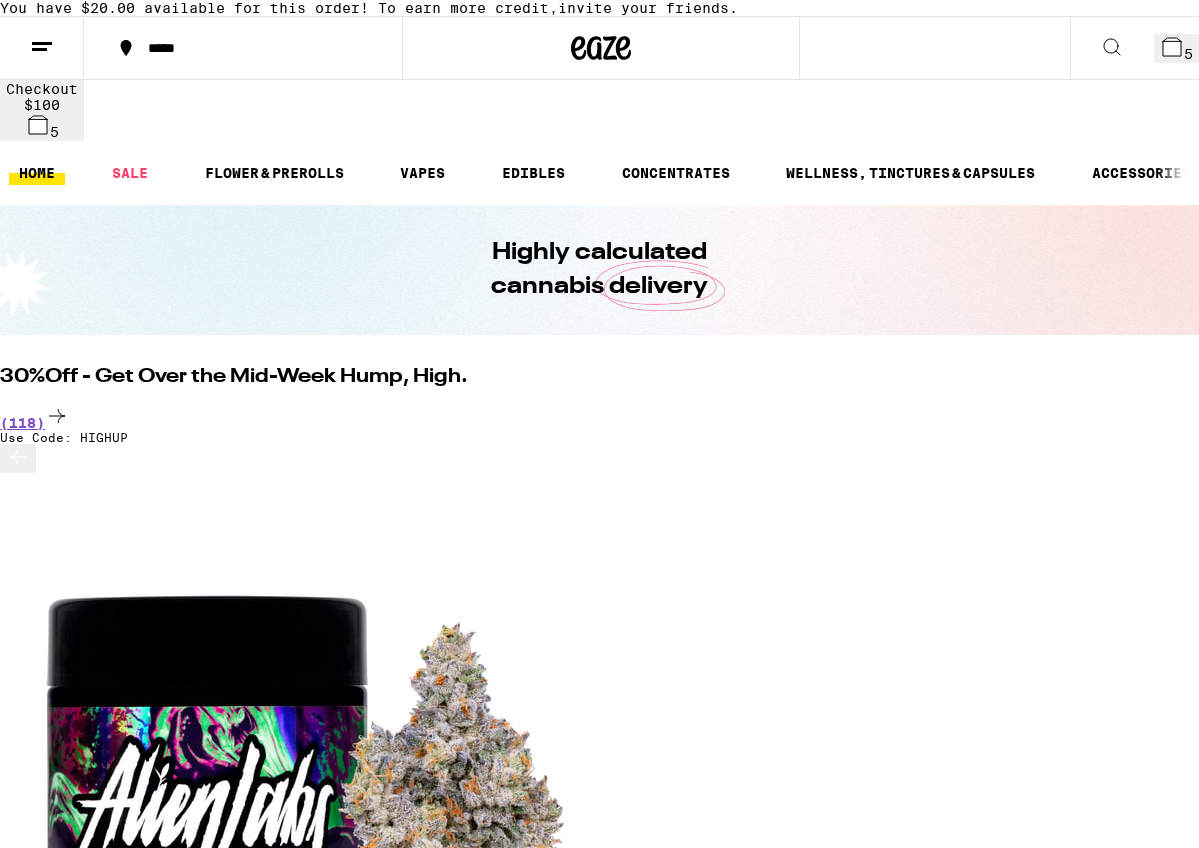 click 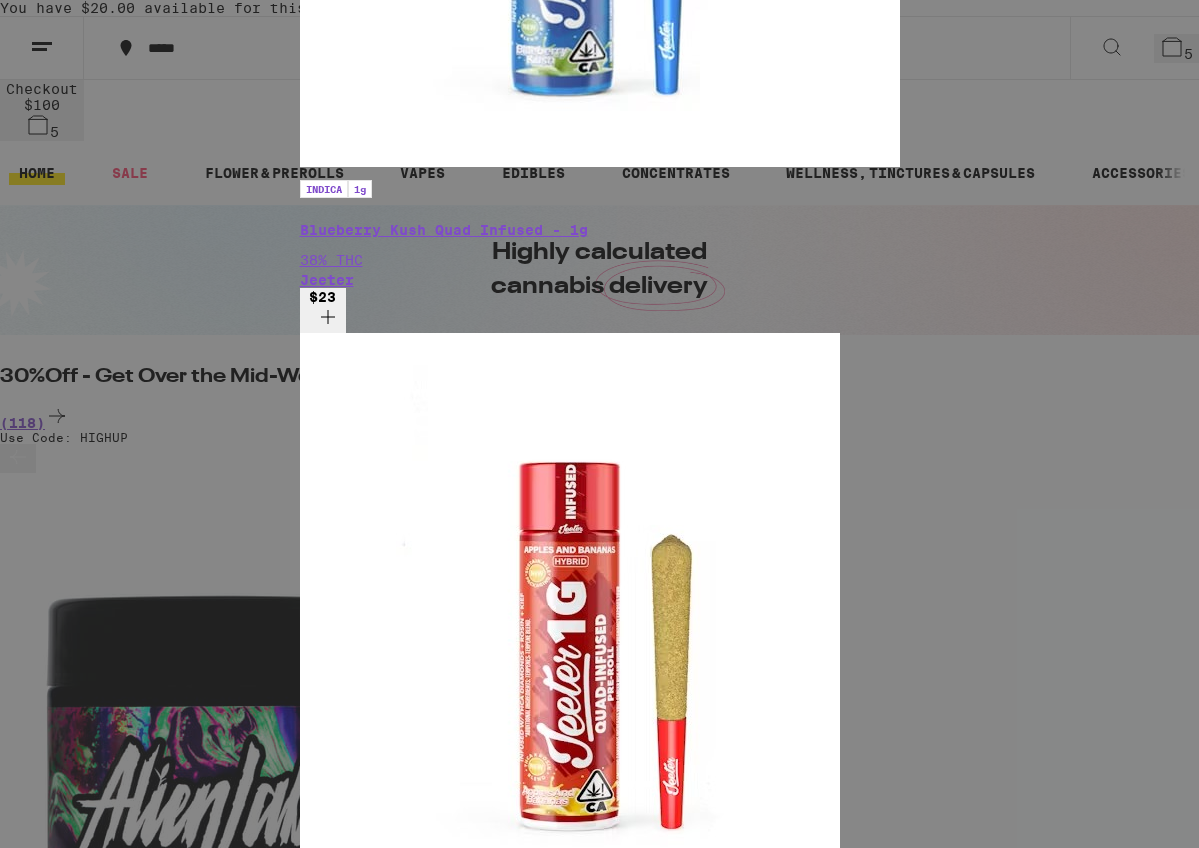 scroll, scrollTop: 551, scrollLeft: 0, axis: vertical 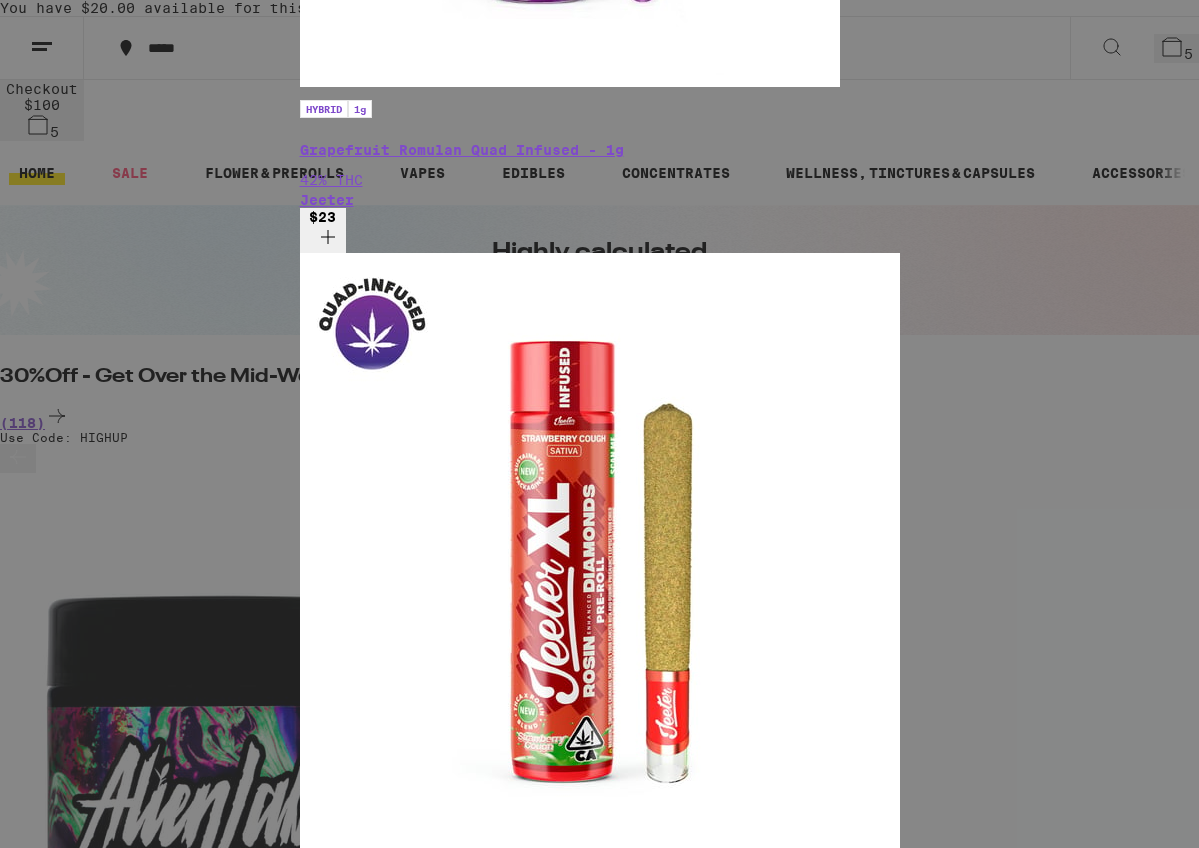 click 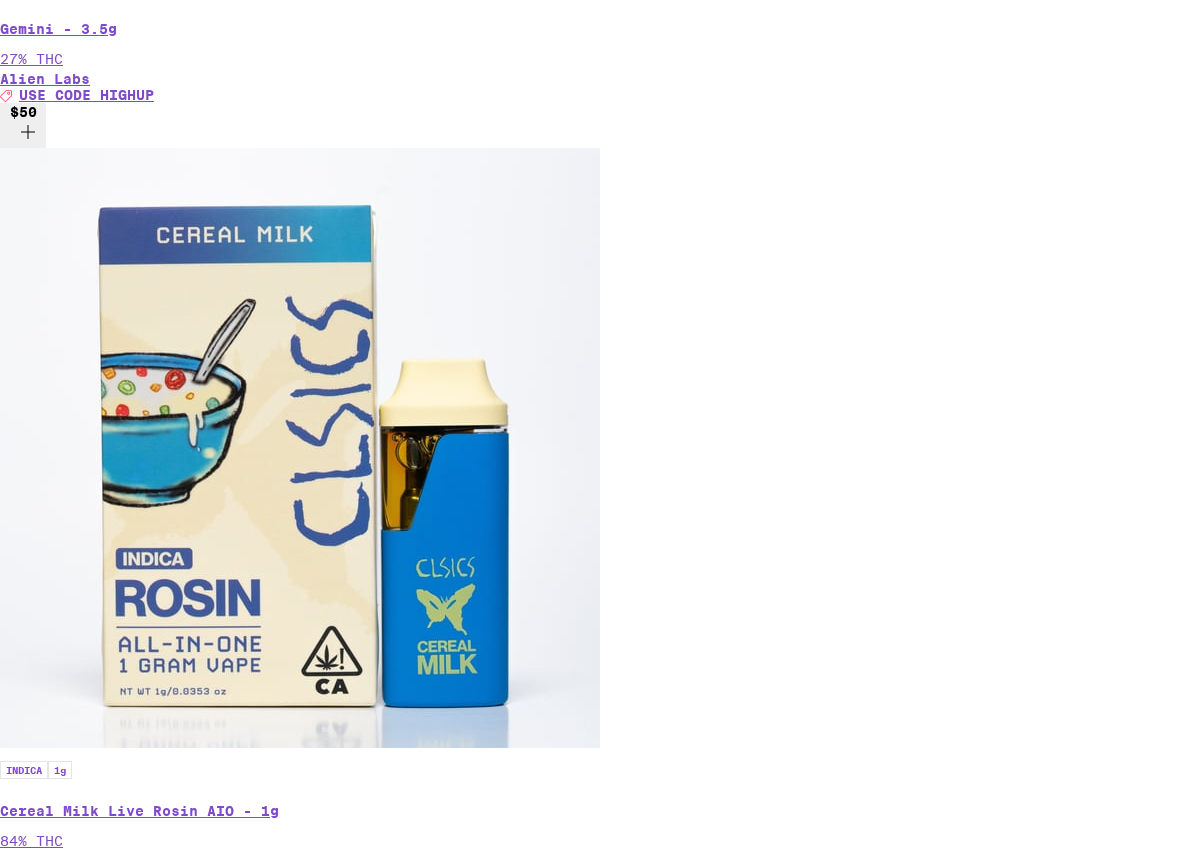 scroll, scrollTop: 1108, scrollLeft: 0, axis: vertical 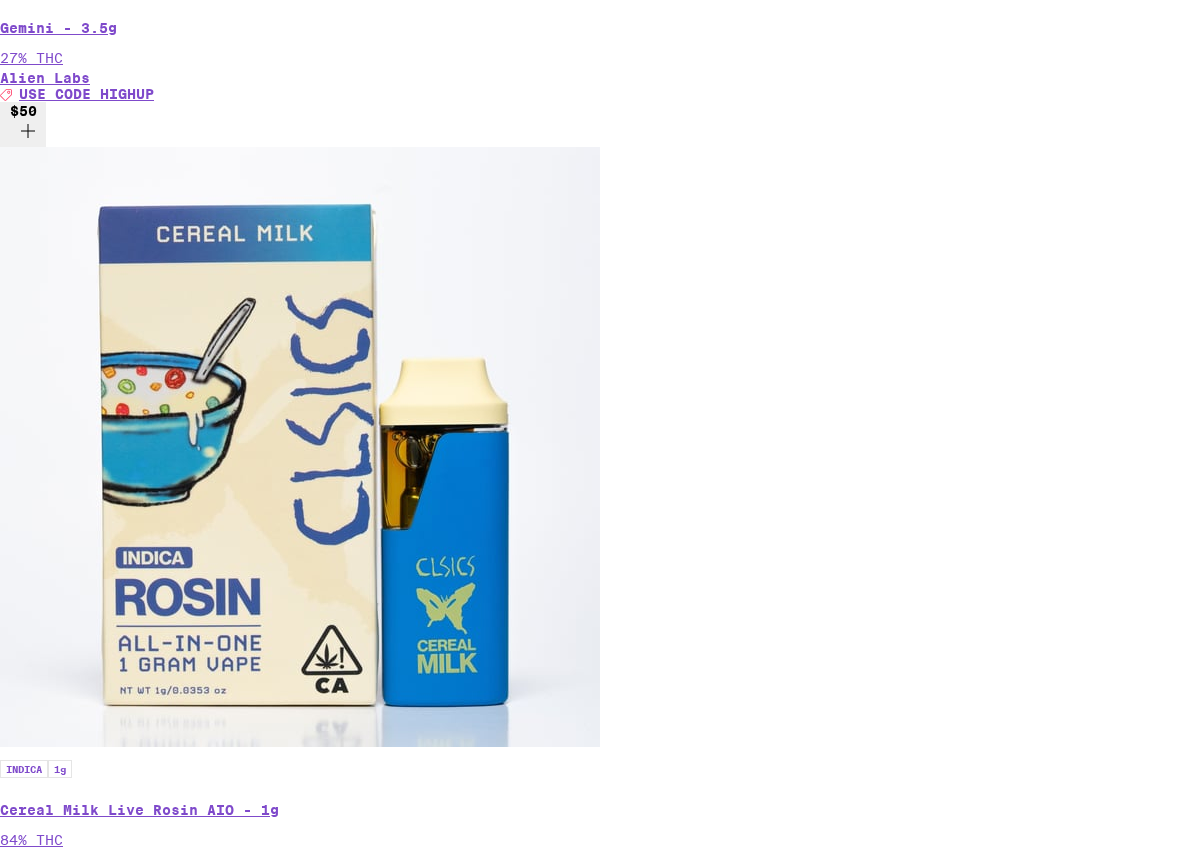 click 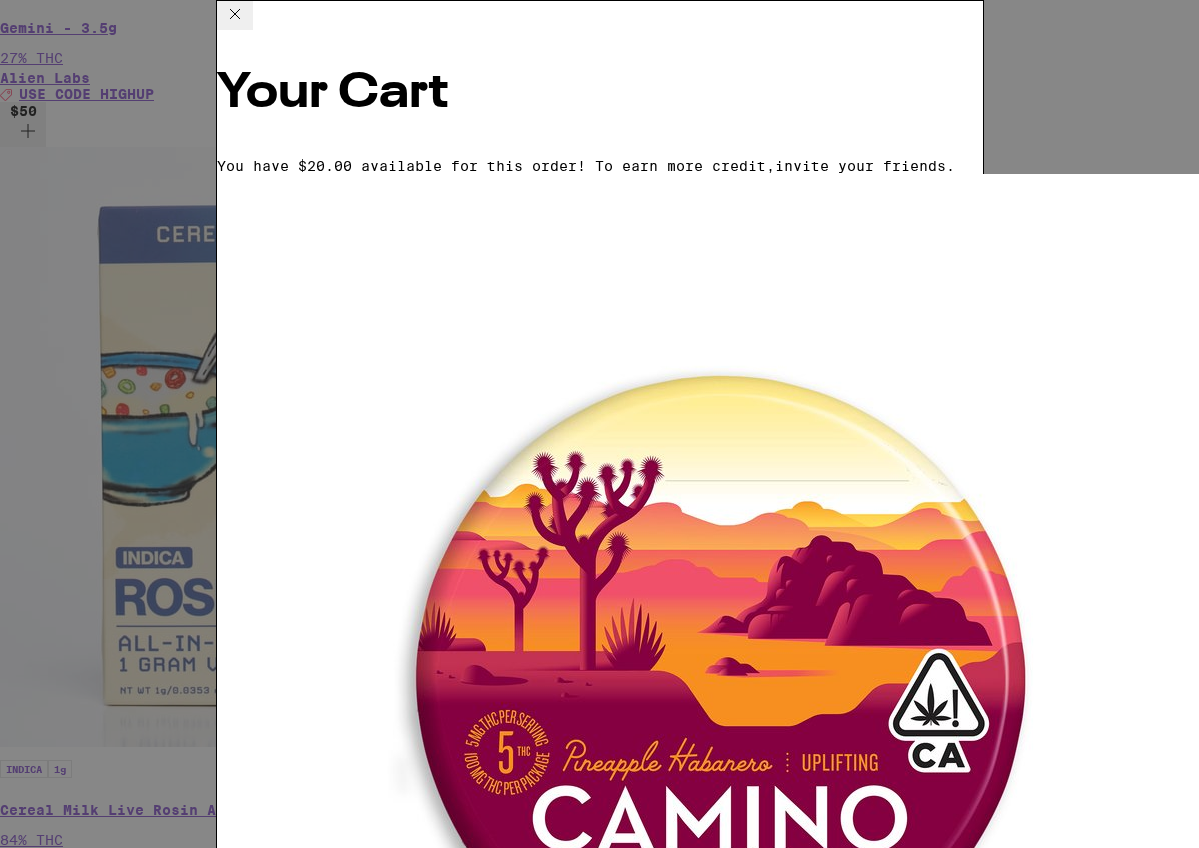 scroll, scrollTop: 174, scrollLeft: 0, axis: vertical 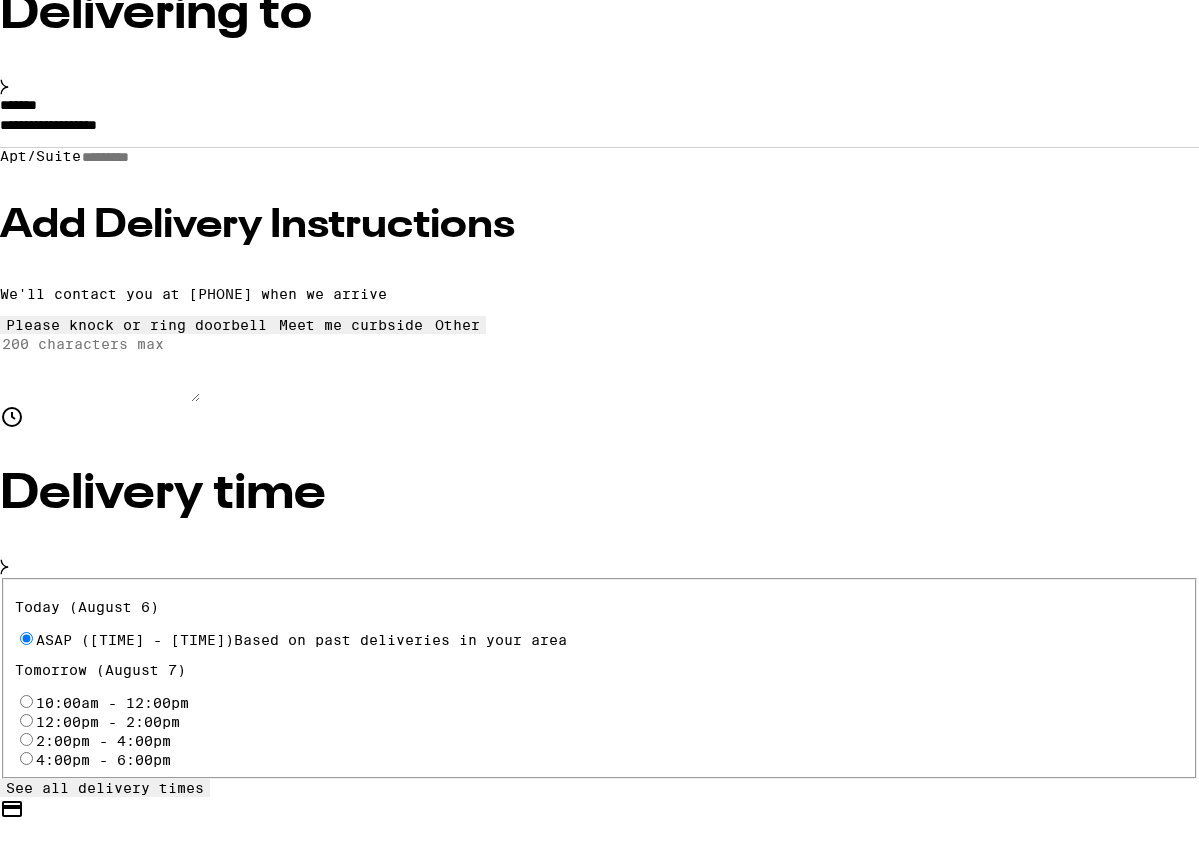 click on "**********" at bounding box center (599, 1823) 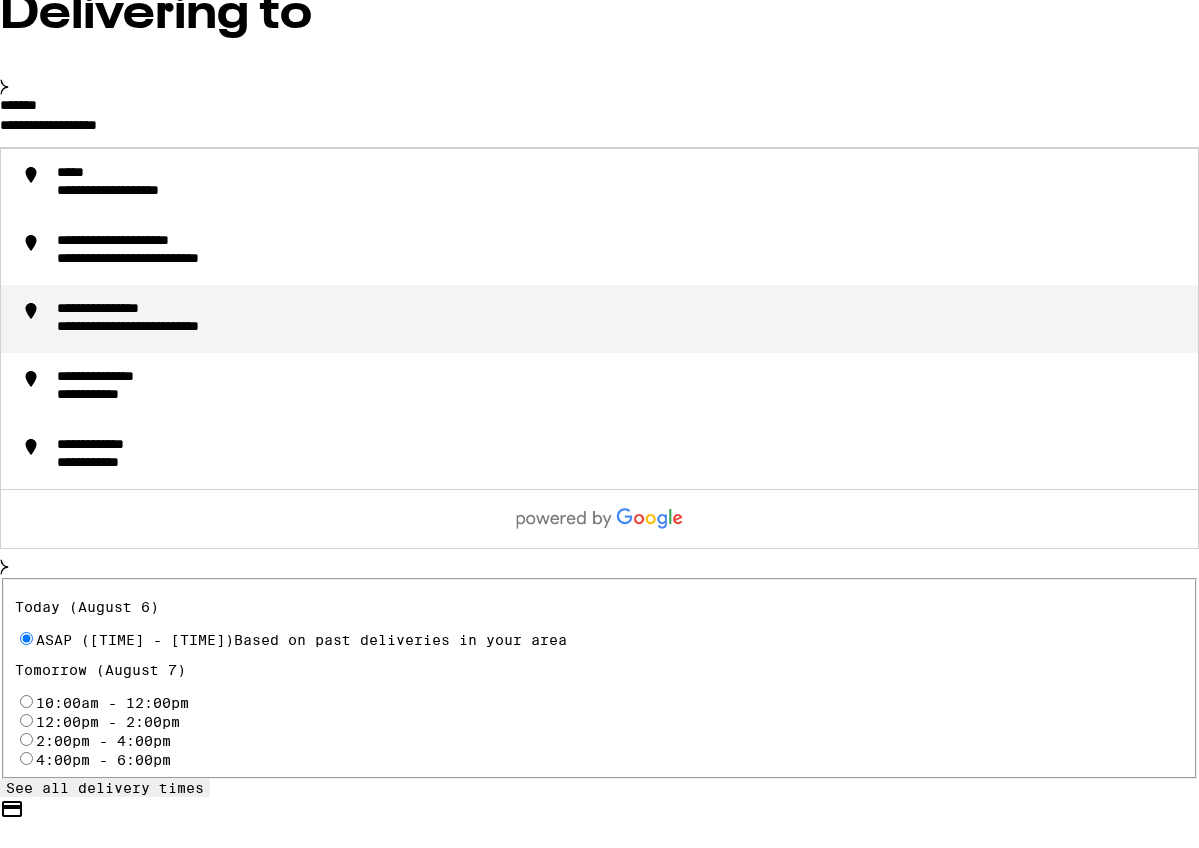 drag, startPoint x: 265, startPoint y: 401, endPoint x: 265, endPoint y: 333, distance: 68 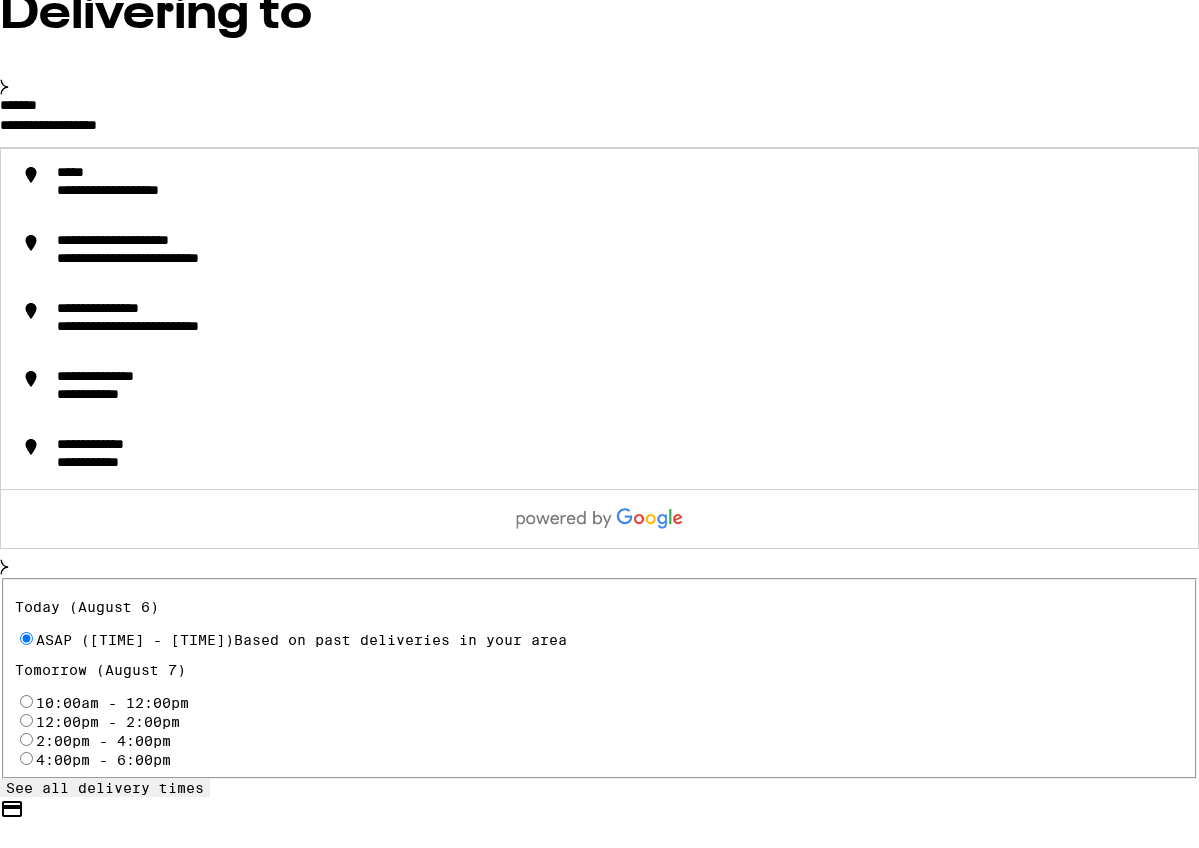 click on "**********" at bounding box center [599, 1973] 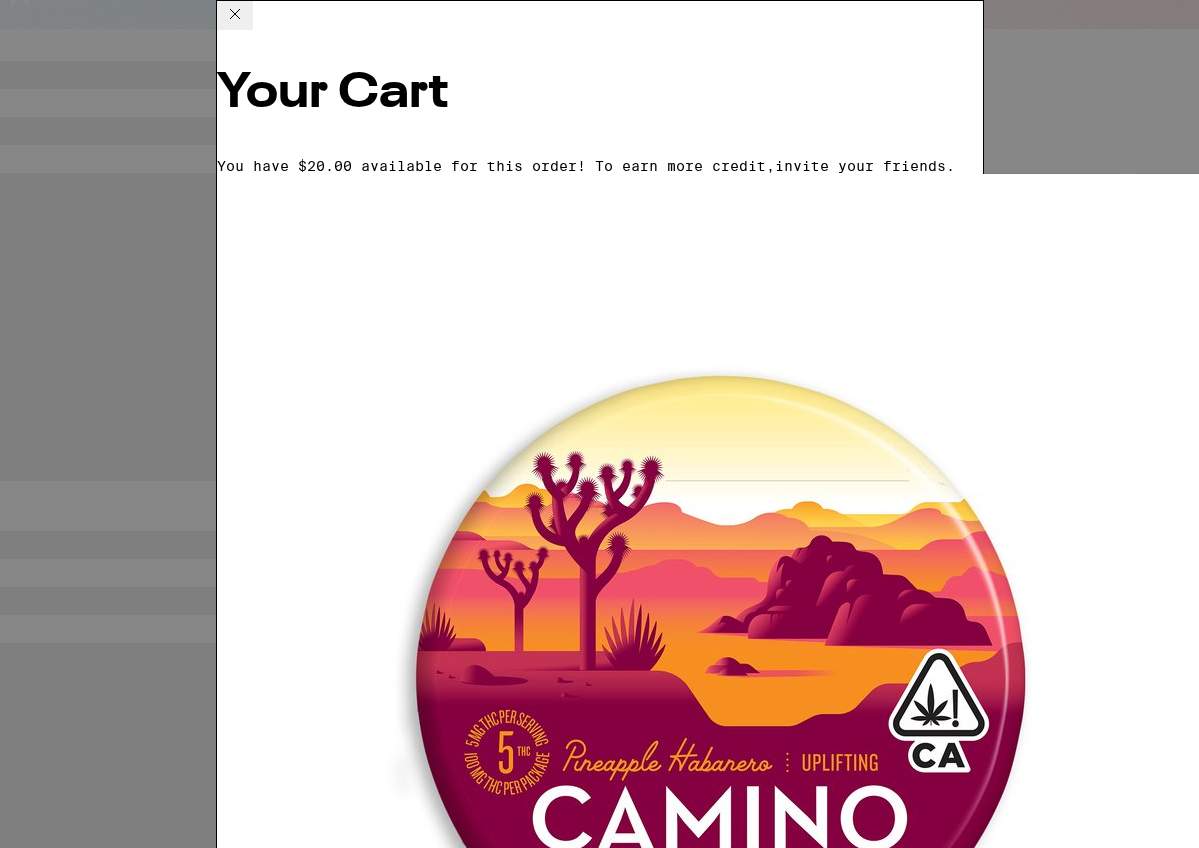 scroll, scrollTop: 0, scrollLeft: 0, axis: both 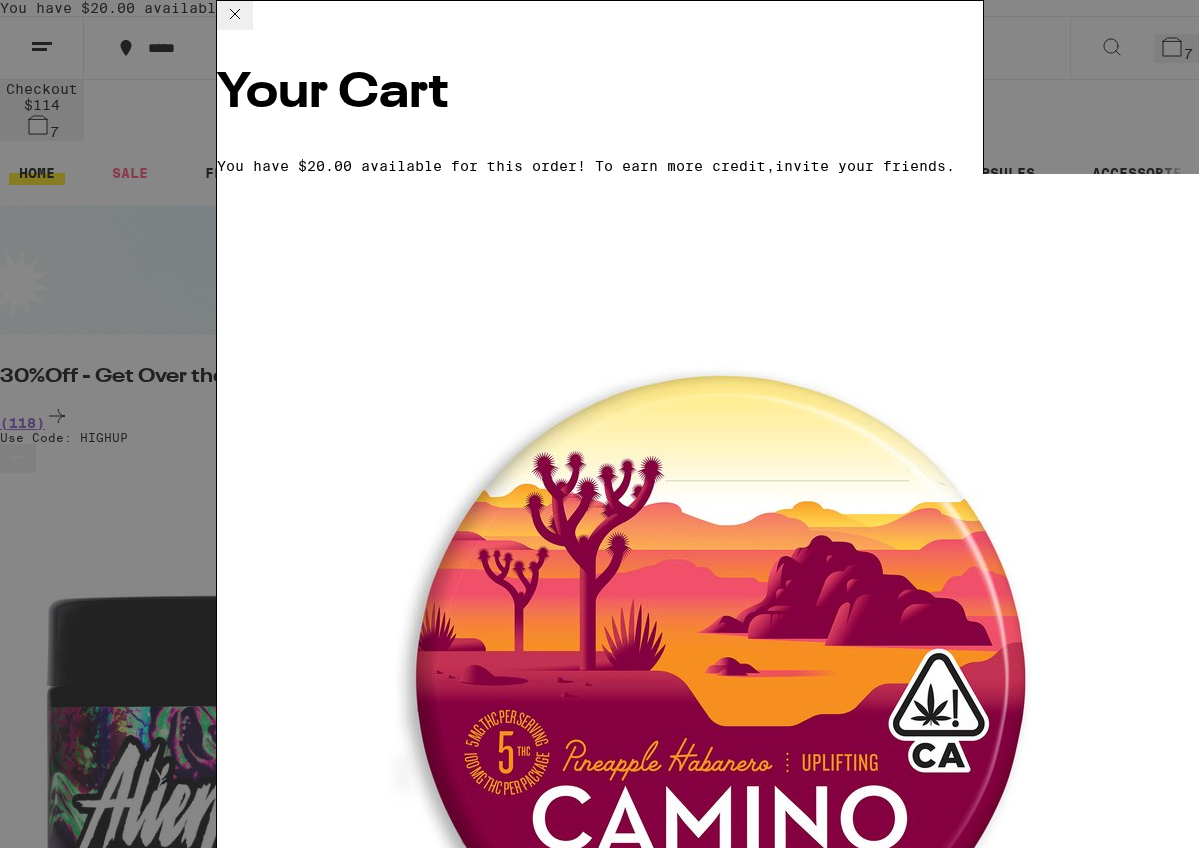 click on "Checkout" at bounding box center (370, 3684) 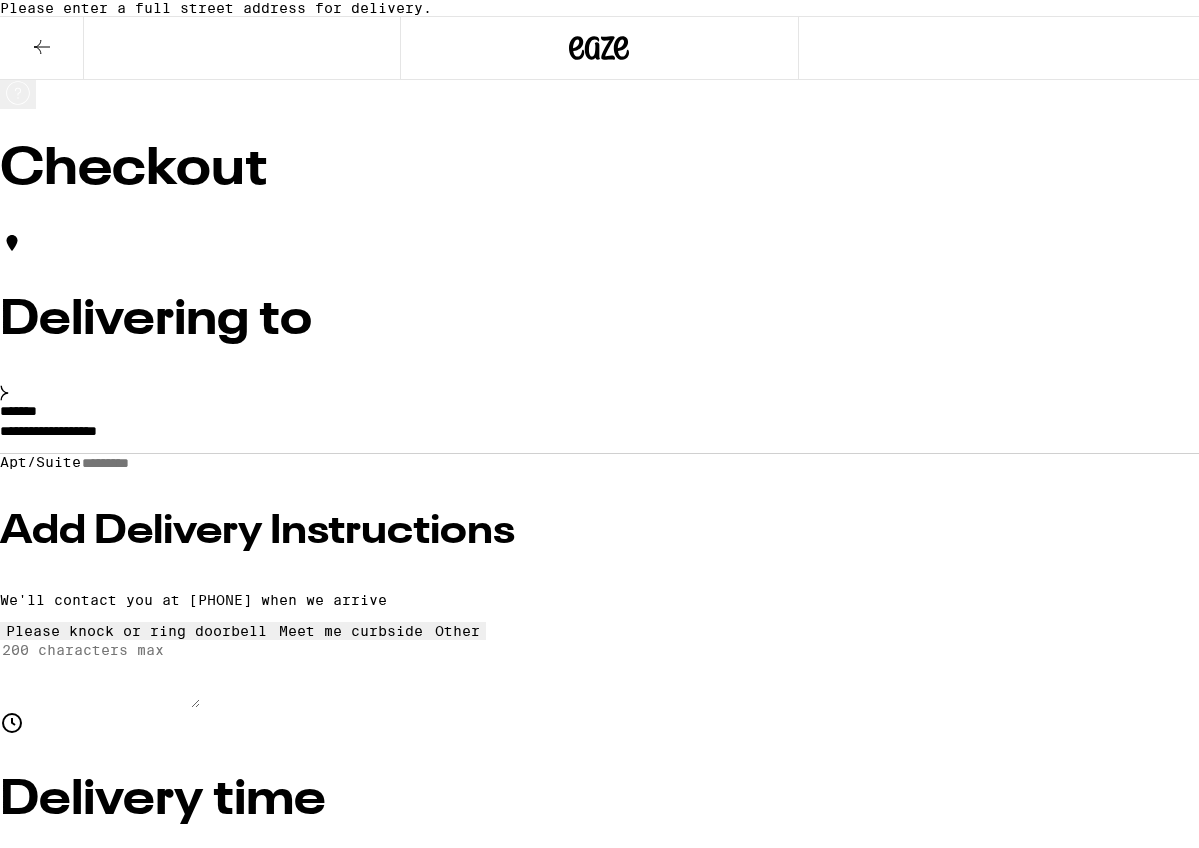 click on "Add Delivery Instructions" at bounding box center [599, 532] 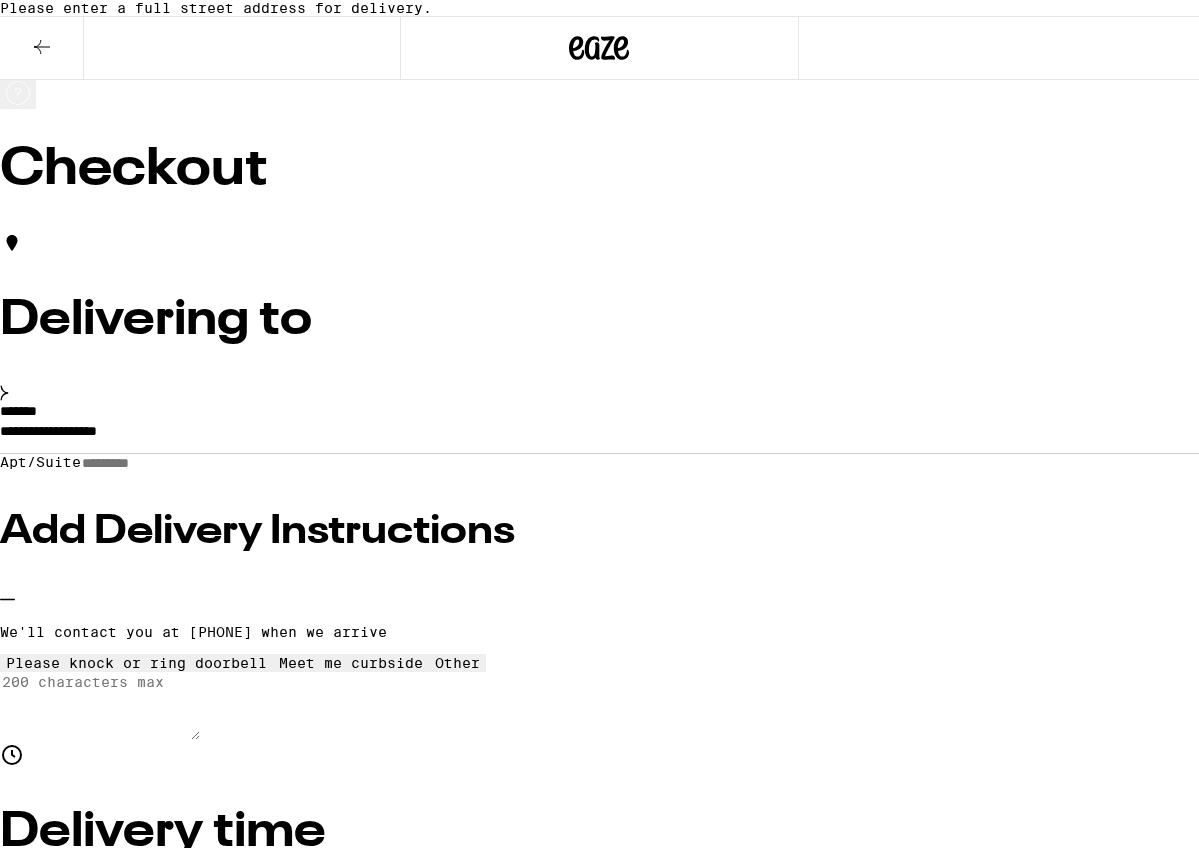 click 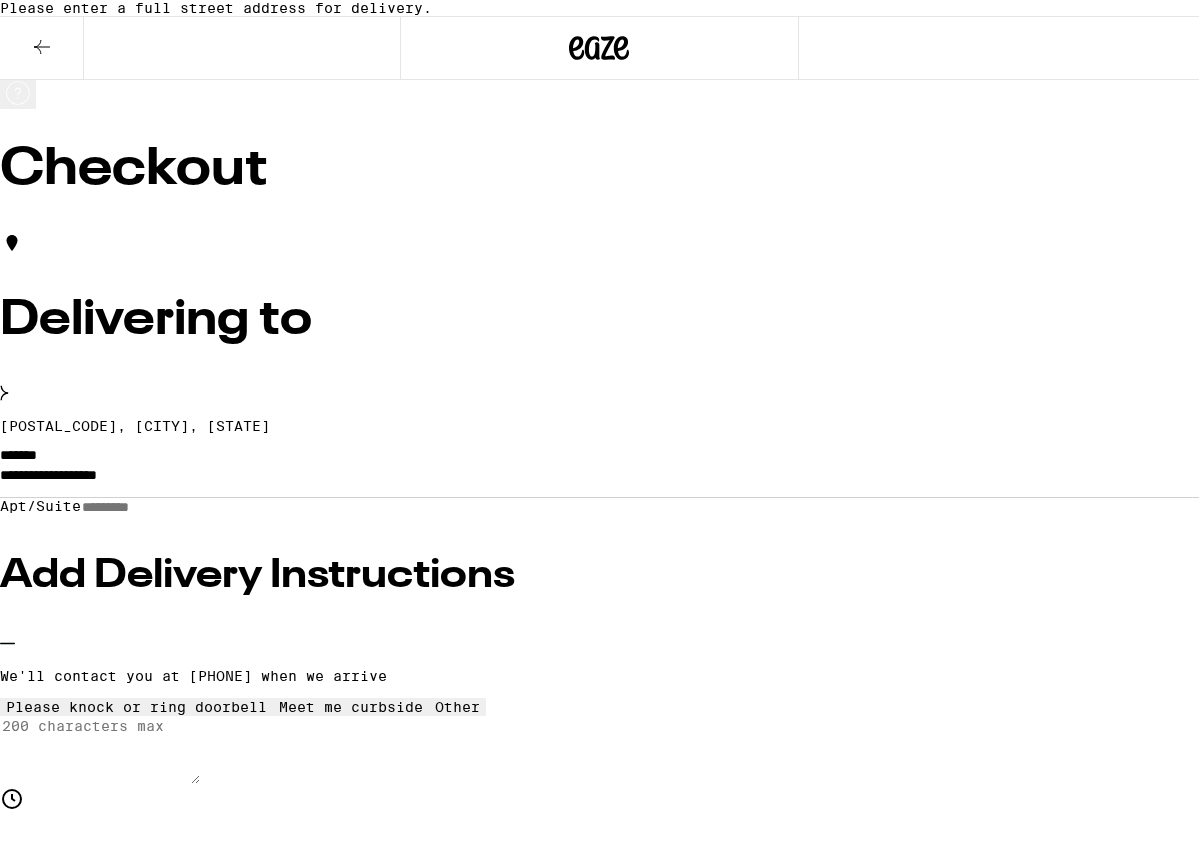 click 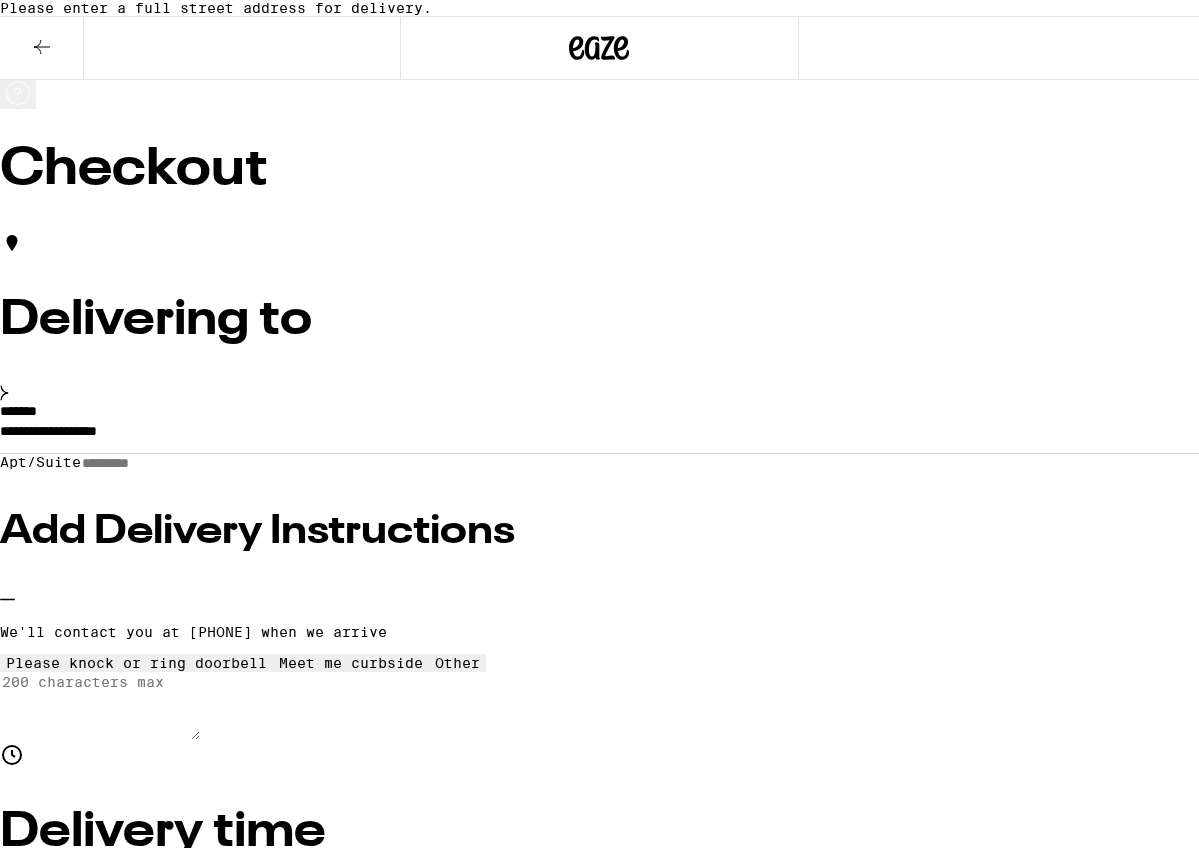 scroll, scrollTop: 306, scrollLeft: 0, axis: vertical 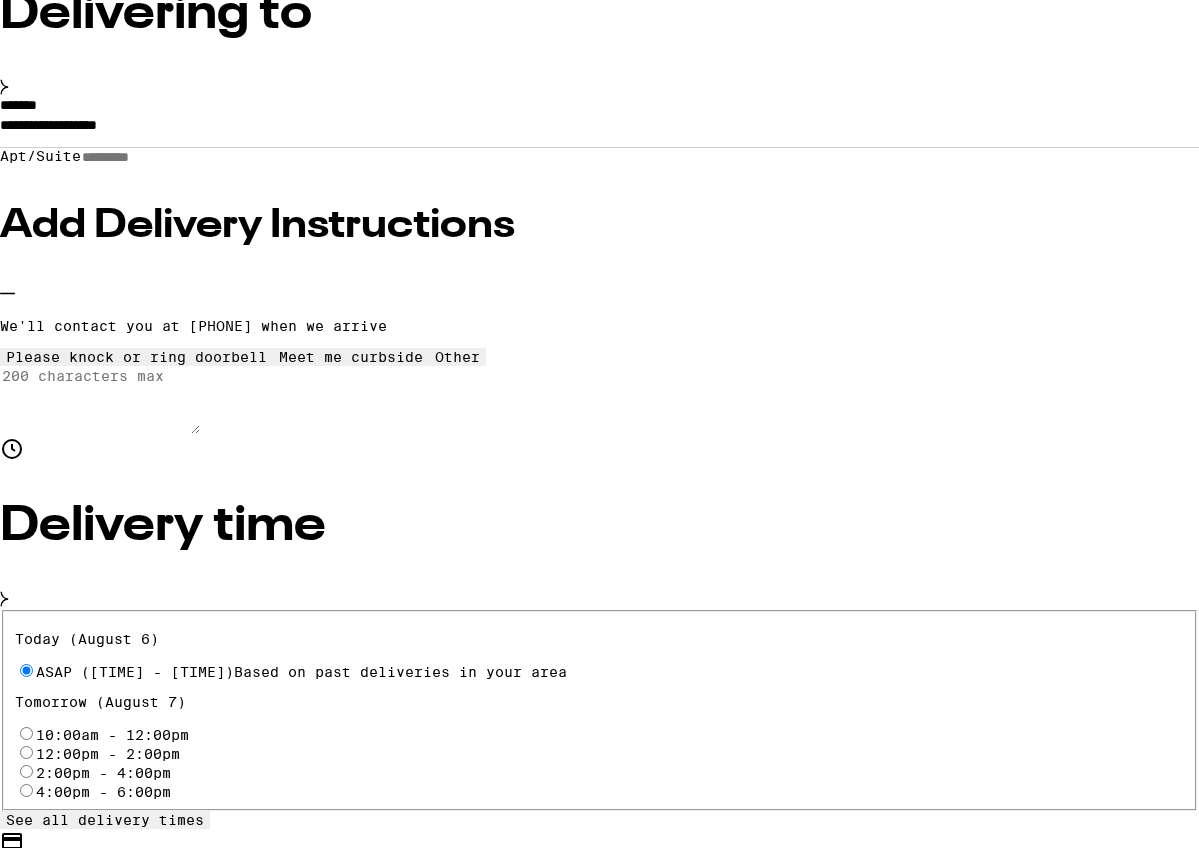 click on "**********" at bounding box center [599, 267] 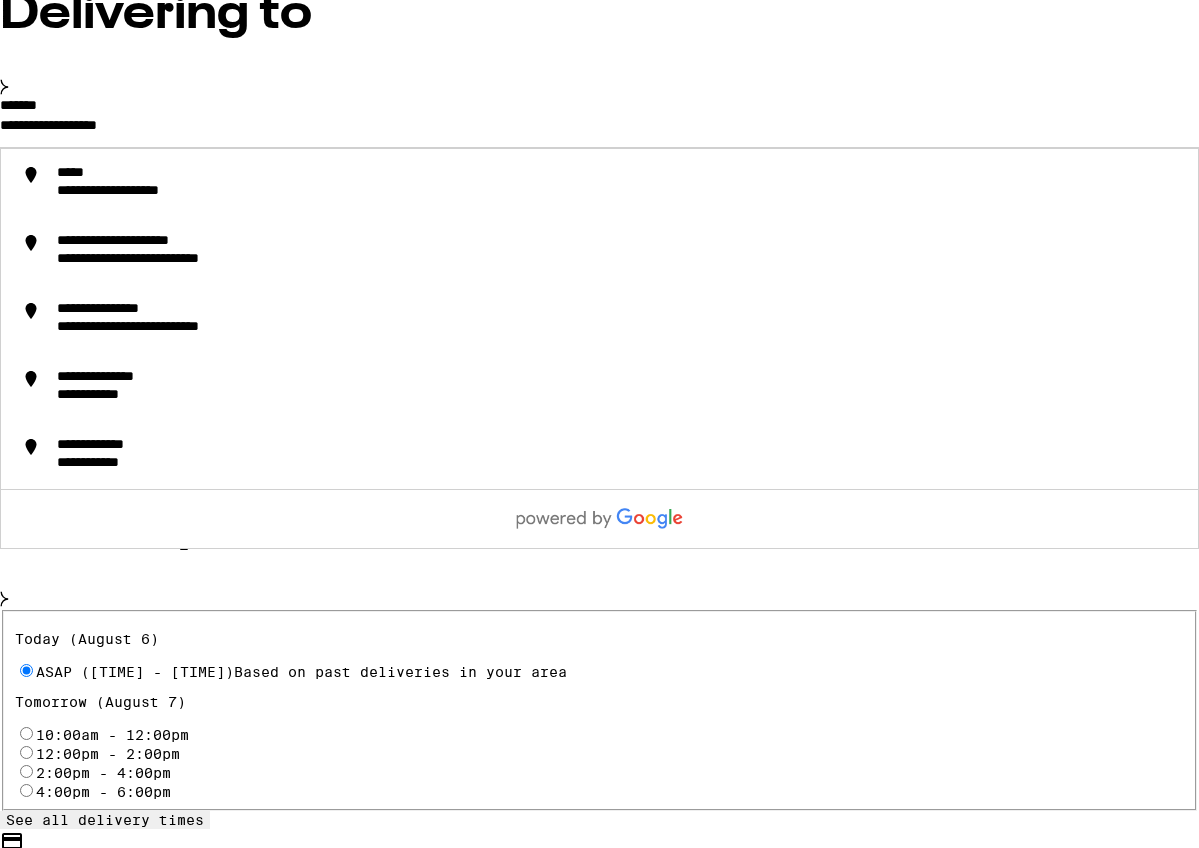 click on "**********" at bounding box center (599, 130) 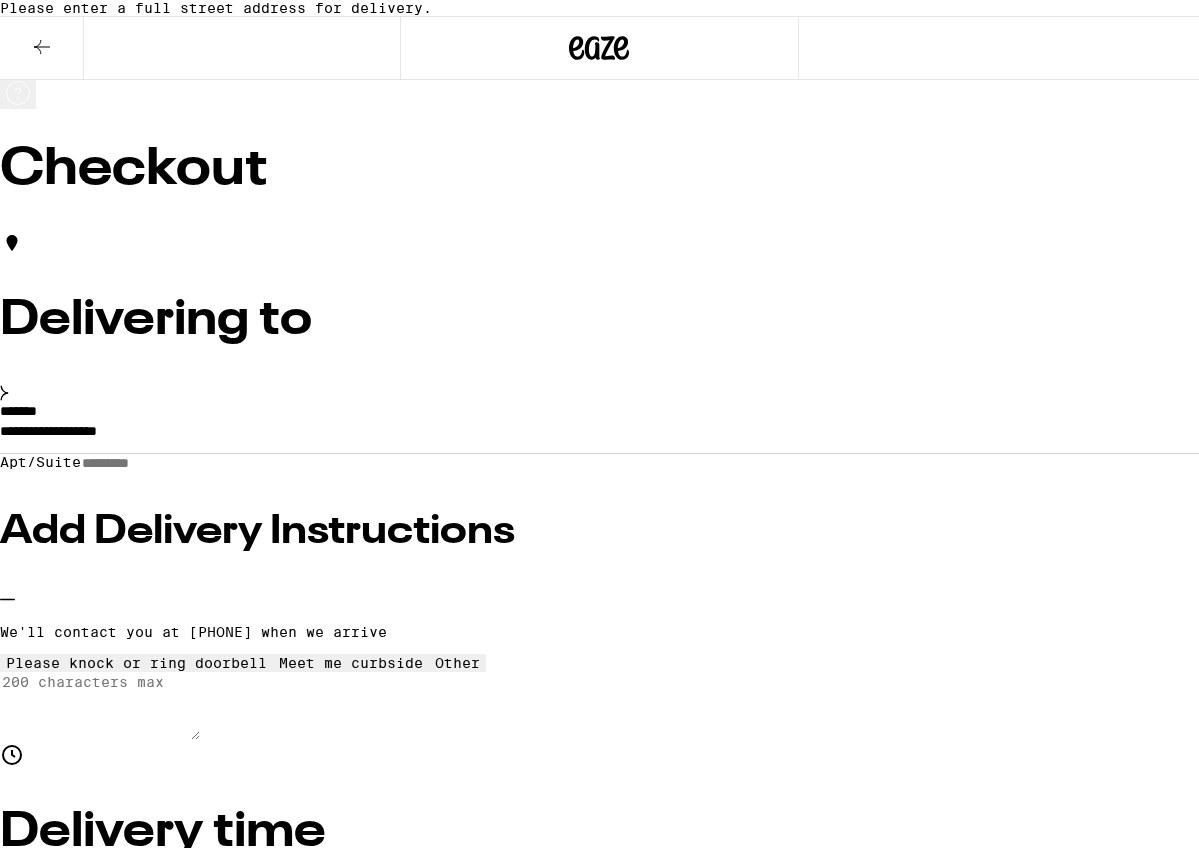 scroll, scrollTop: 0, scrollLeft: 0, axis: both 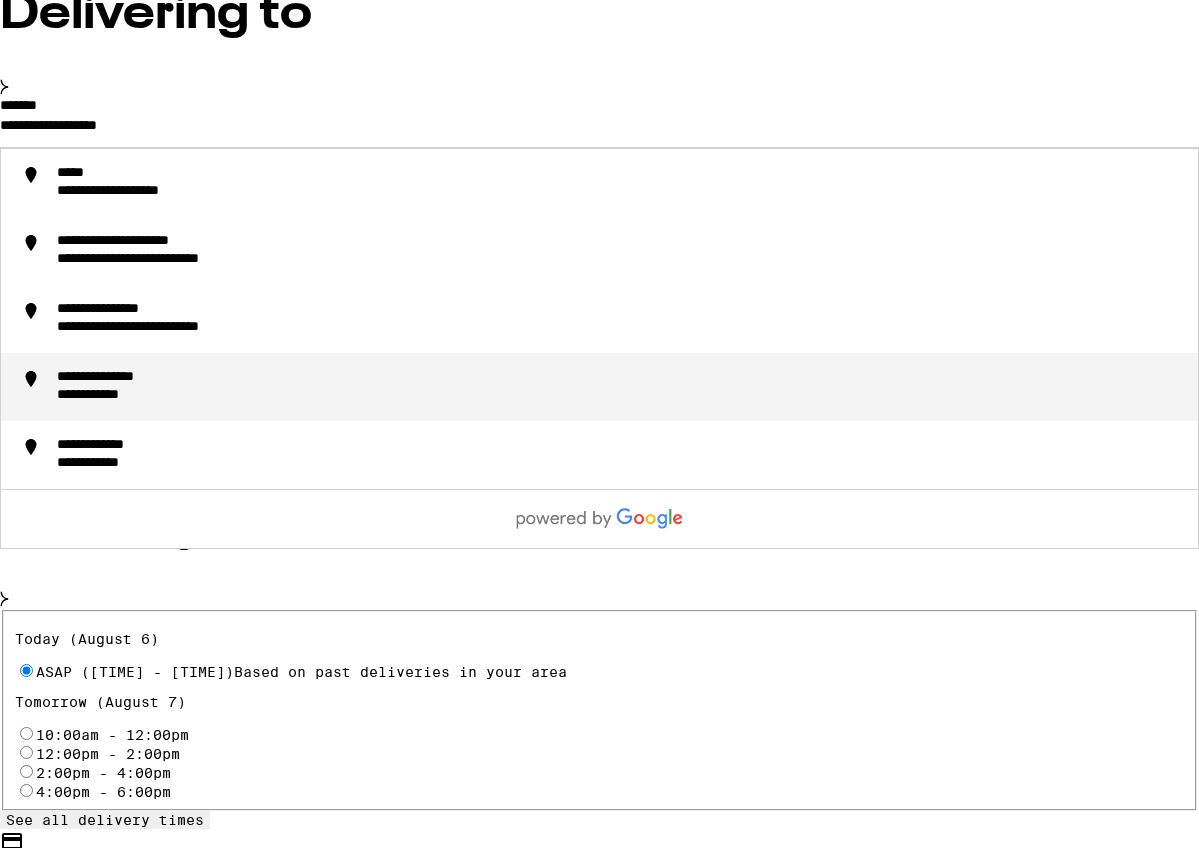 click on "**********" at bounding box center [599, 130] 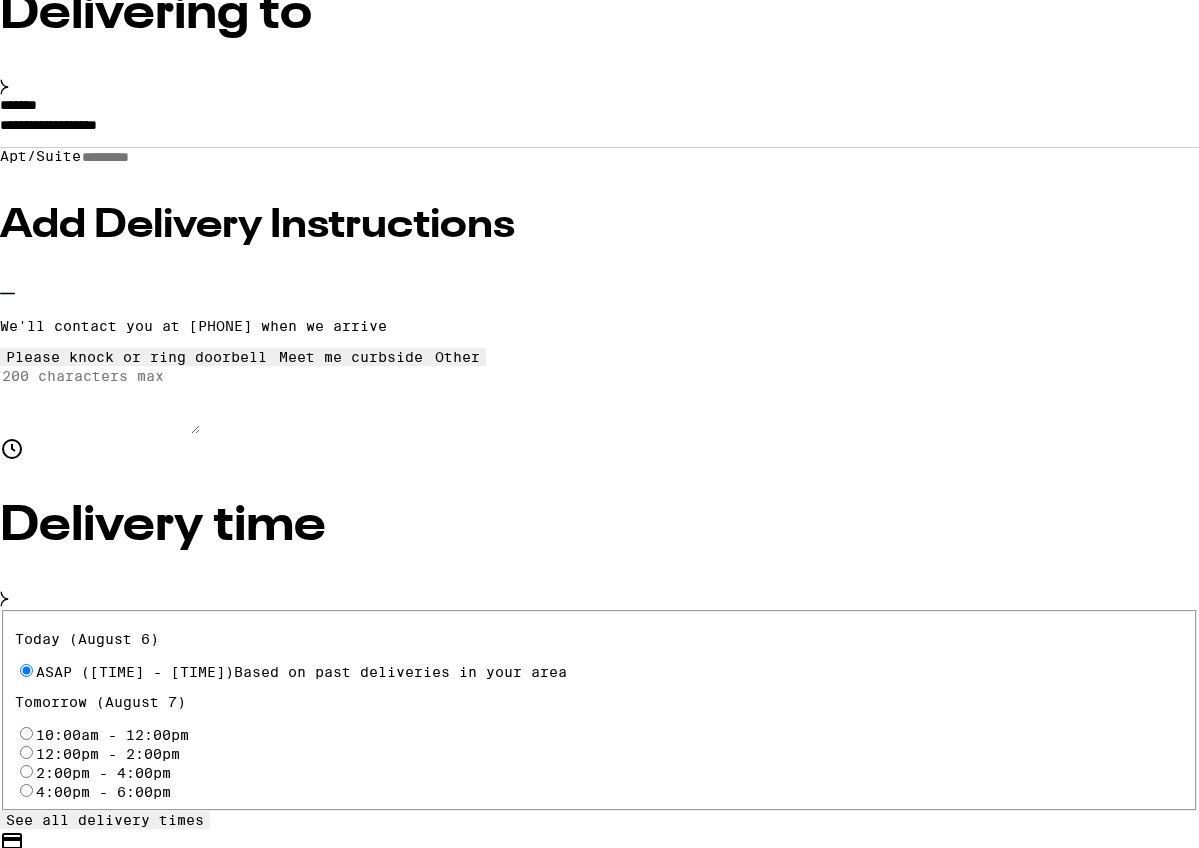 click on "**********" at bounding box center (599, 267) 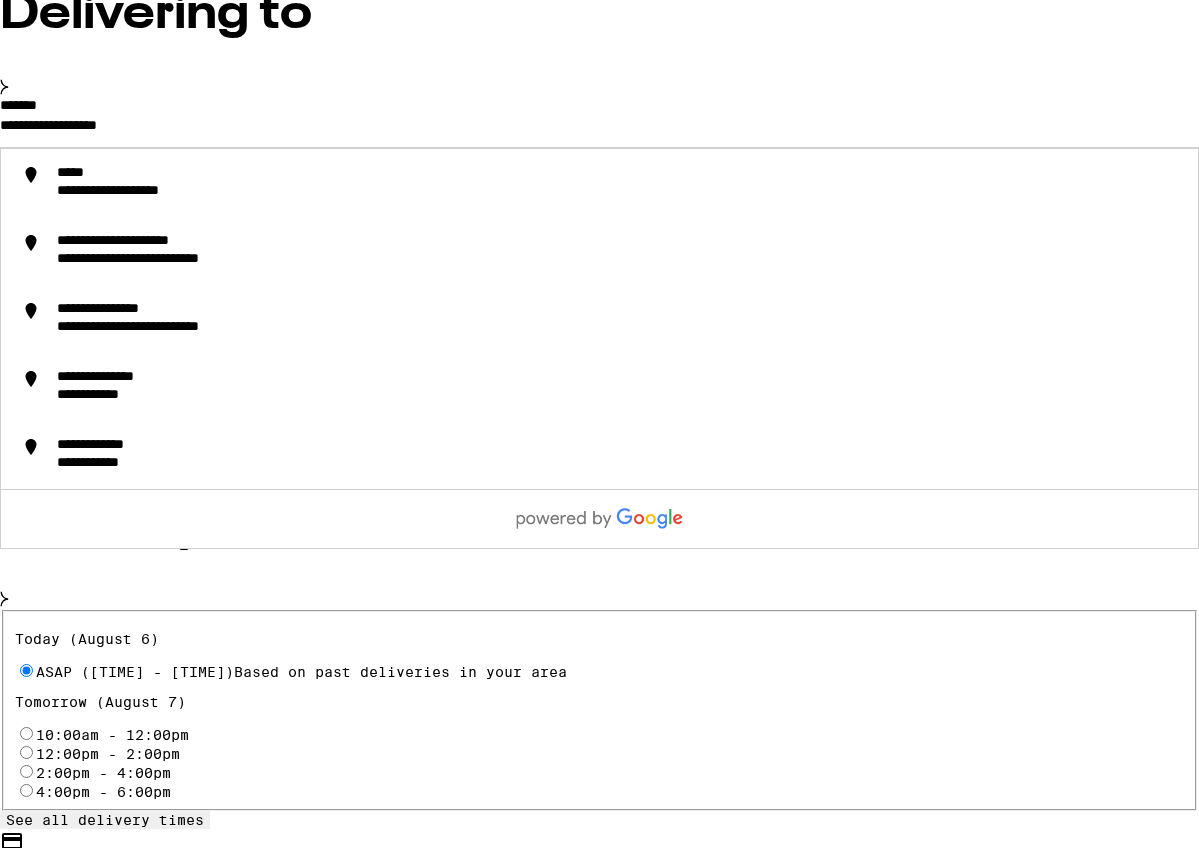 click on "**********" at bounding box center [599, 130] 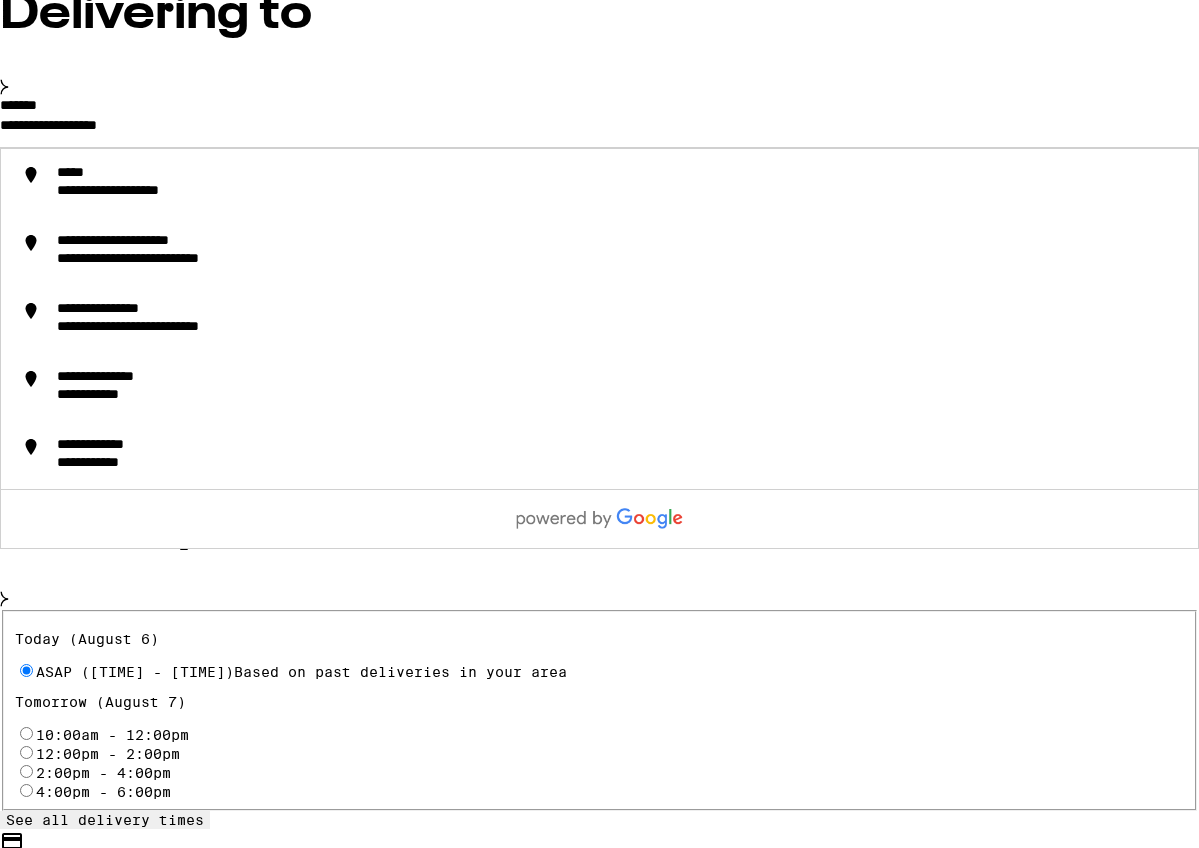 click on "**********" at bounding box center (599, 130) 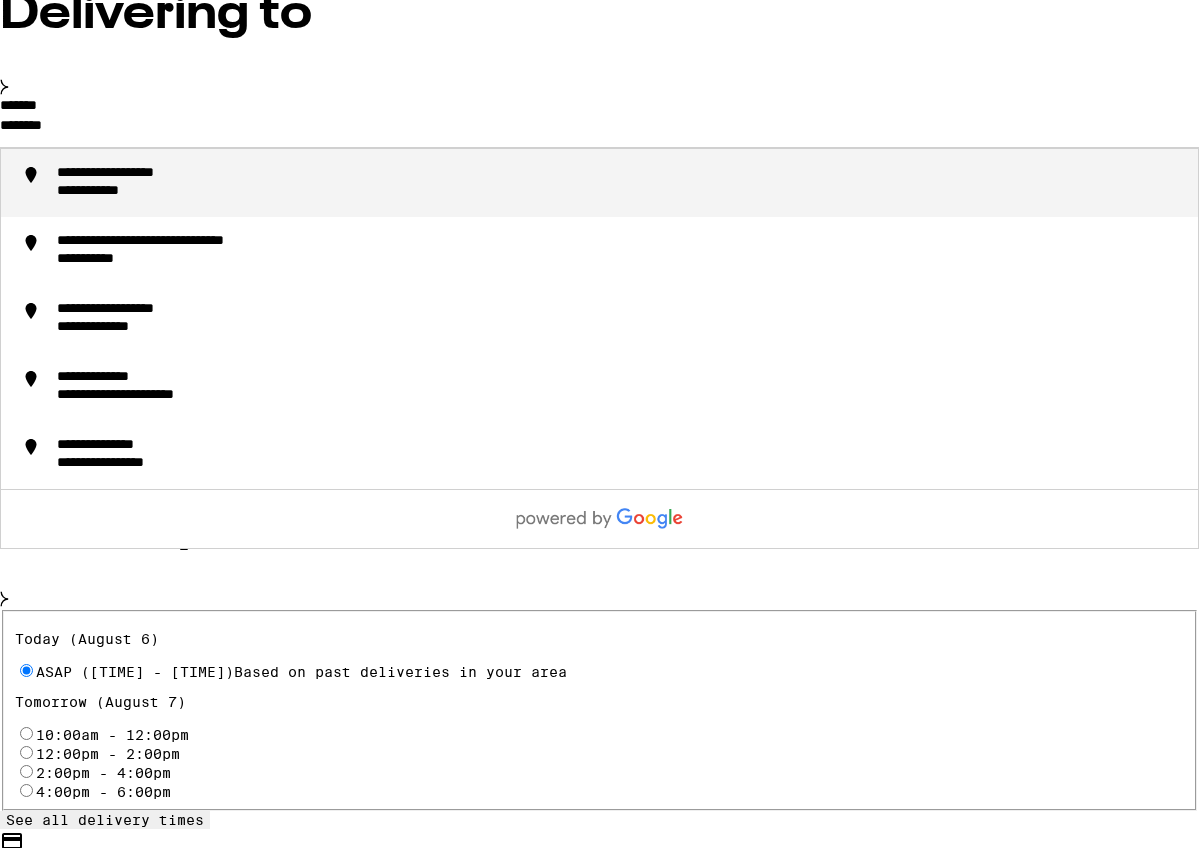 click on "**********" at bounding box center [143, 174] 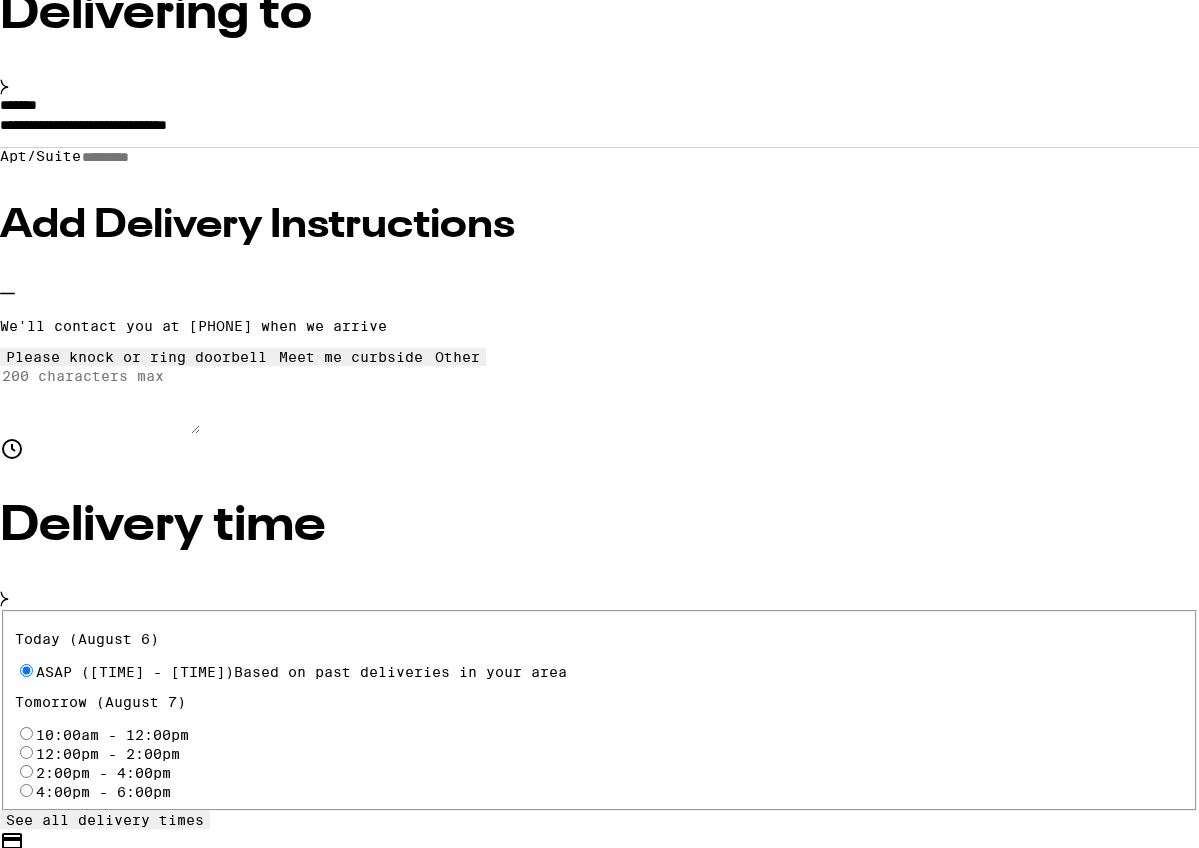 type on "**********" 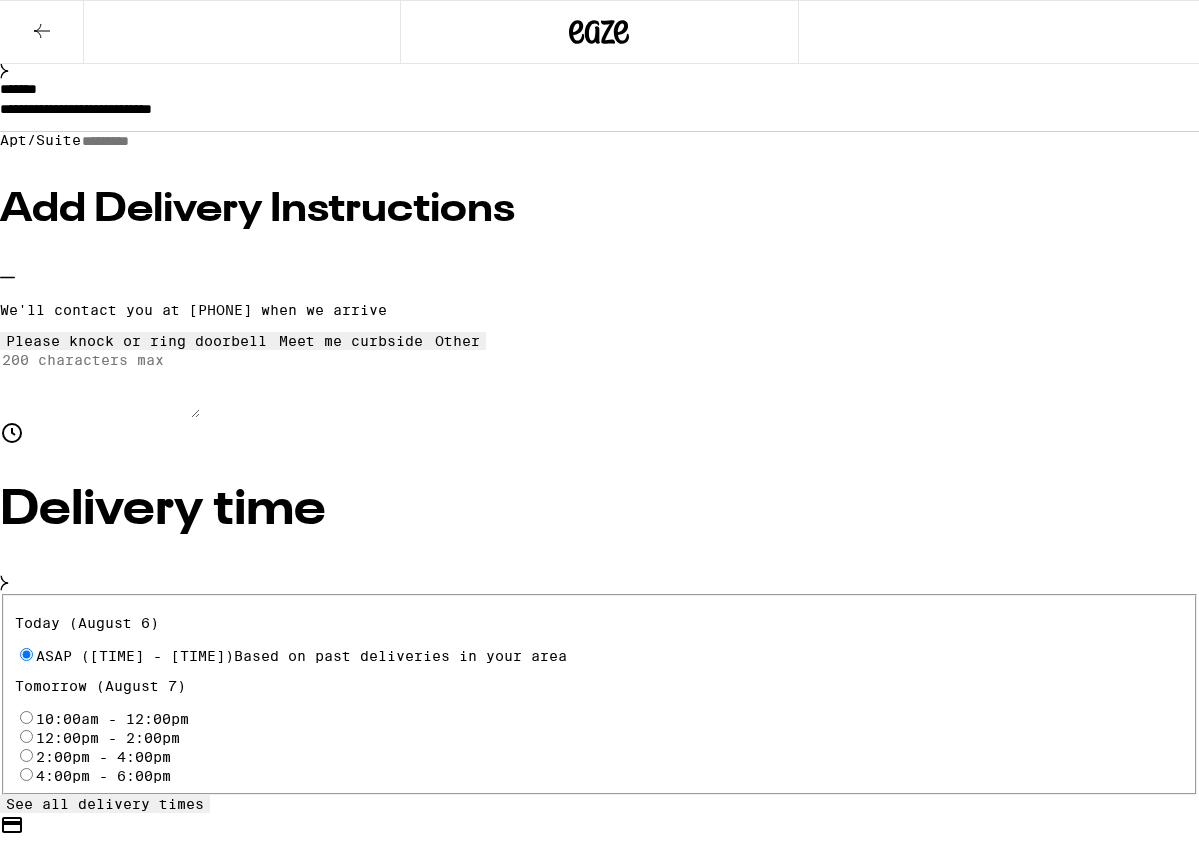 click at bounding box center (137, 333) 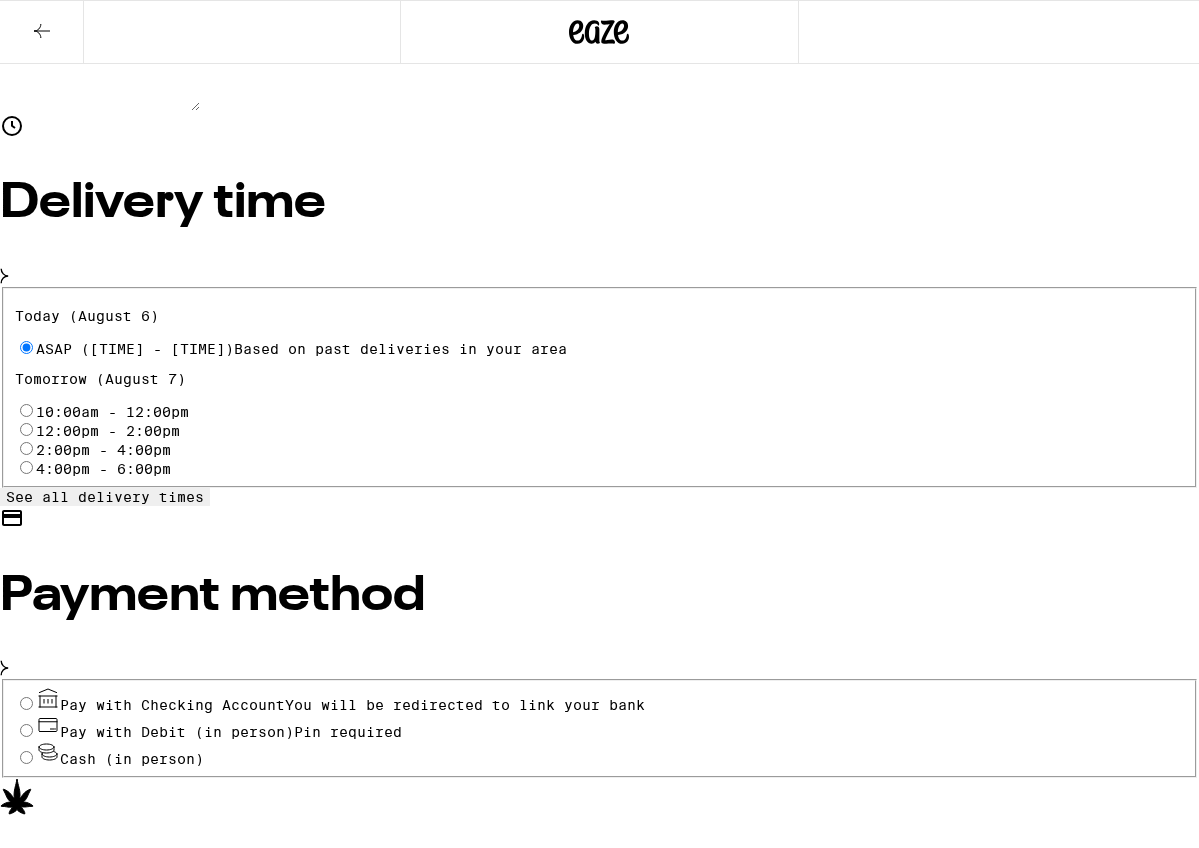 scroll, scrollTop: 645, scrollLeft: 0, axis: vertical 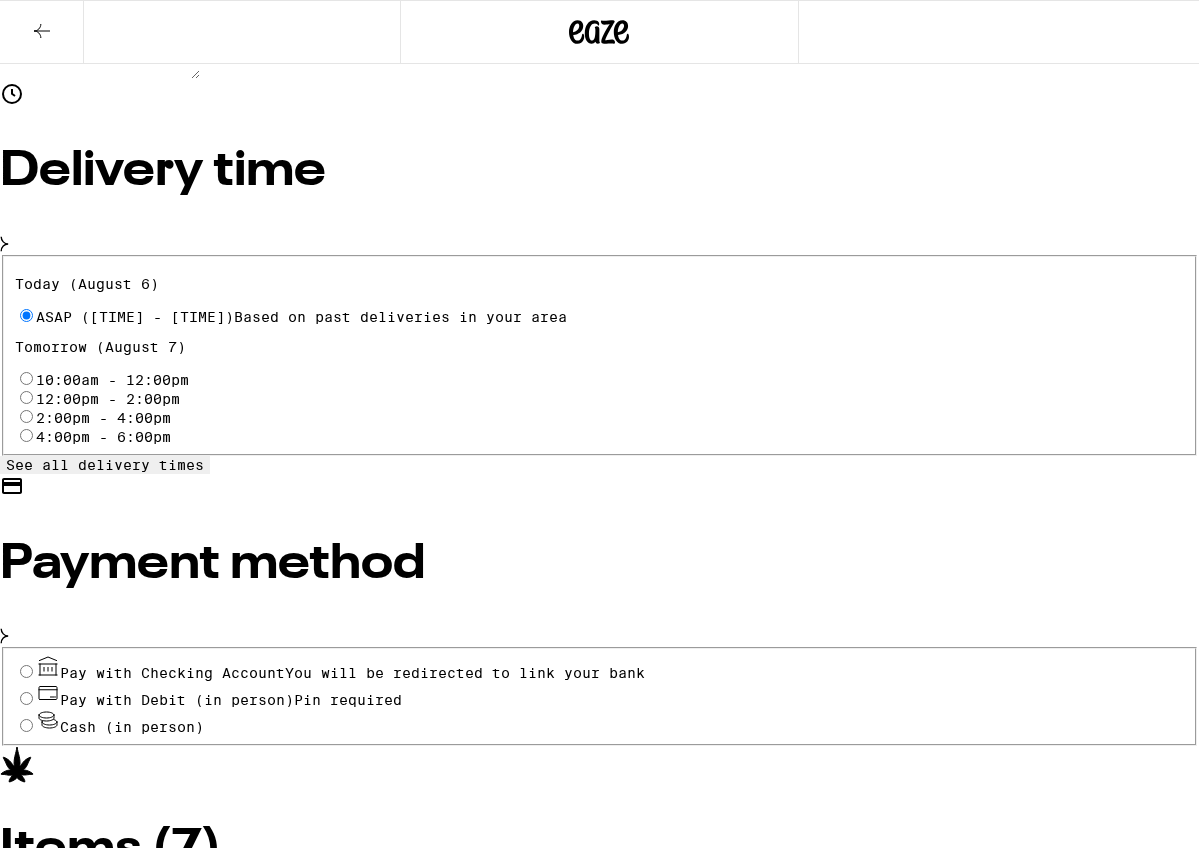 click on "Pay with Checking Account You will be redirected to link your bank Pay with Debit (in person) Pin required Cash (in person)" at bounding box center [599, 696] 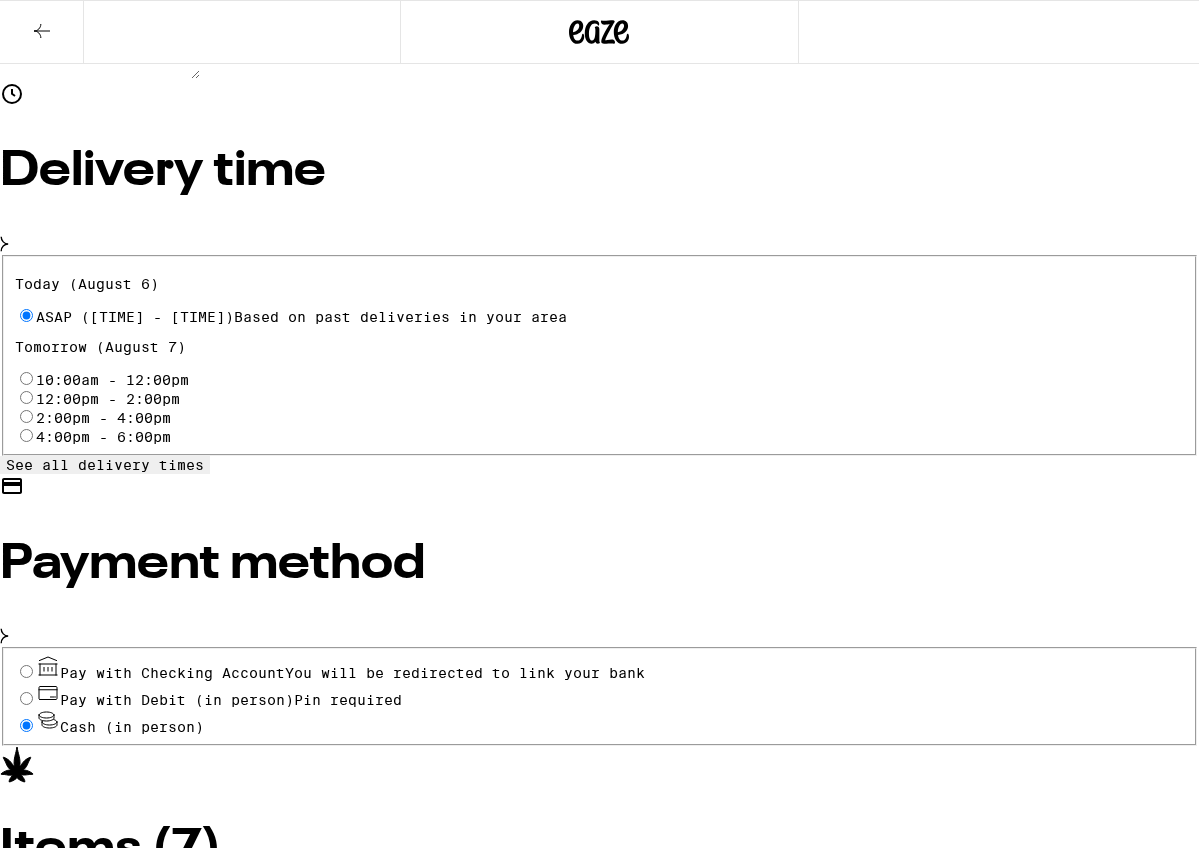 radio on "true" 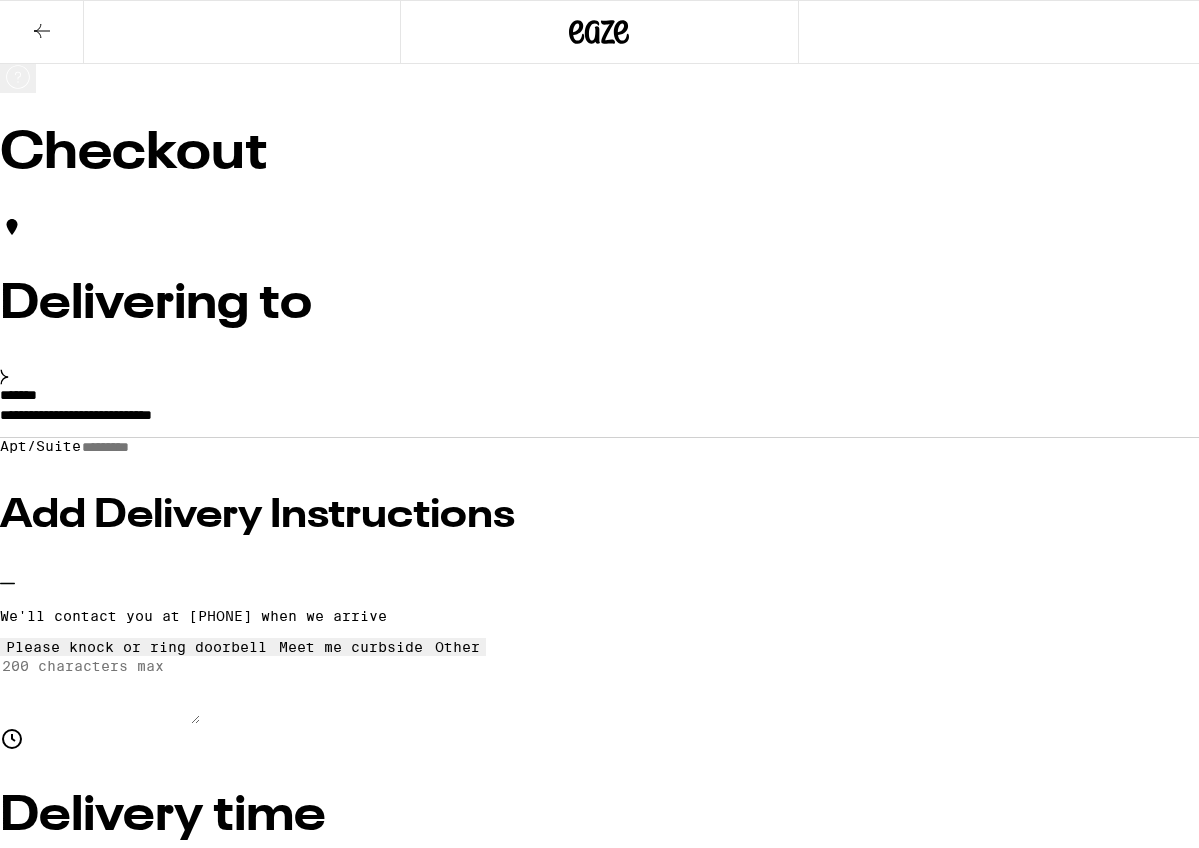 scroll, scrollTop: 0, scrollLeft: 0, axis: both 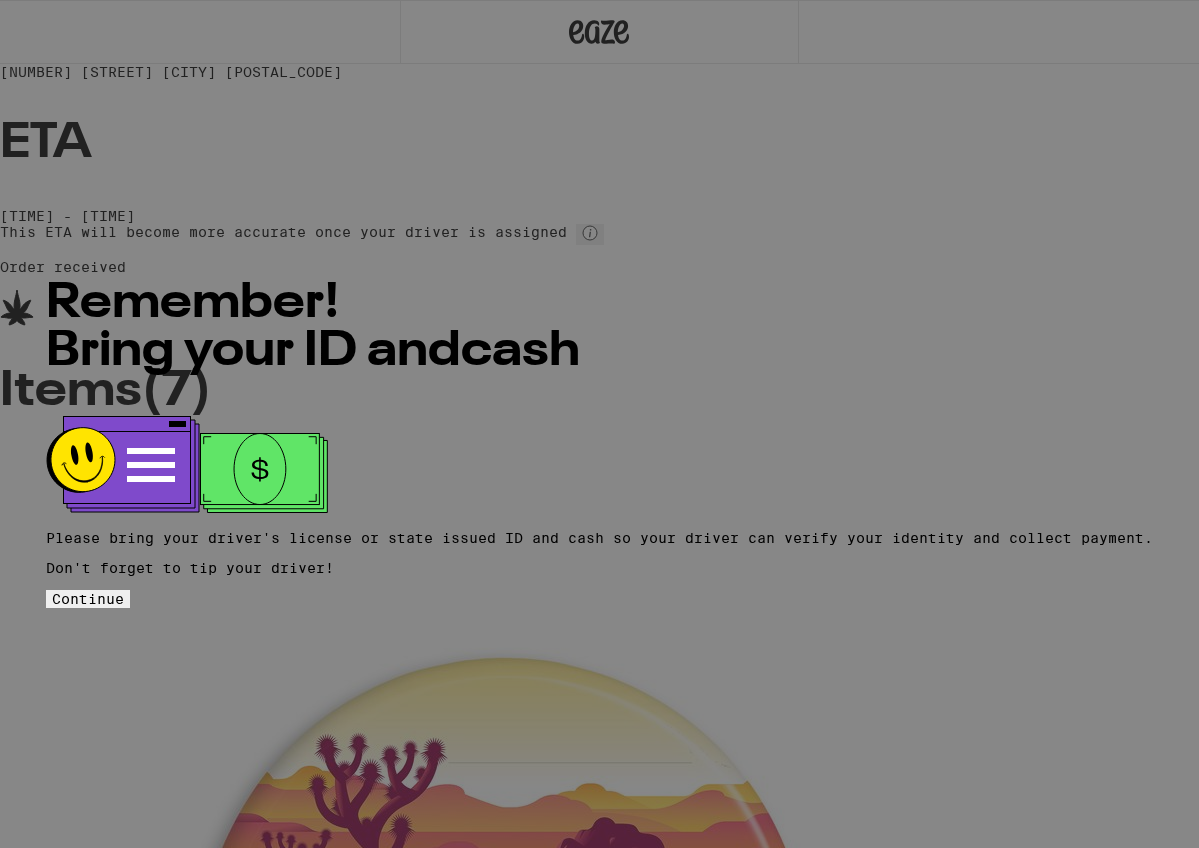 click on "Continue" at bounding box center (88, 599) 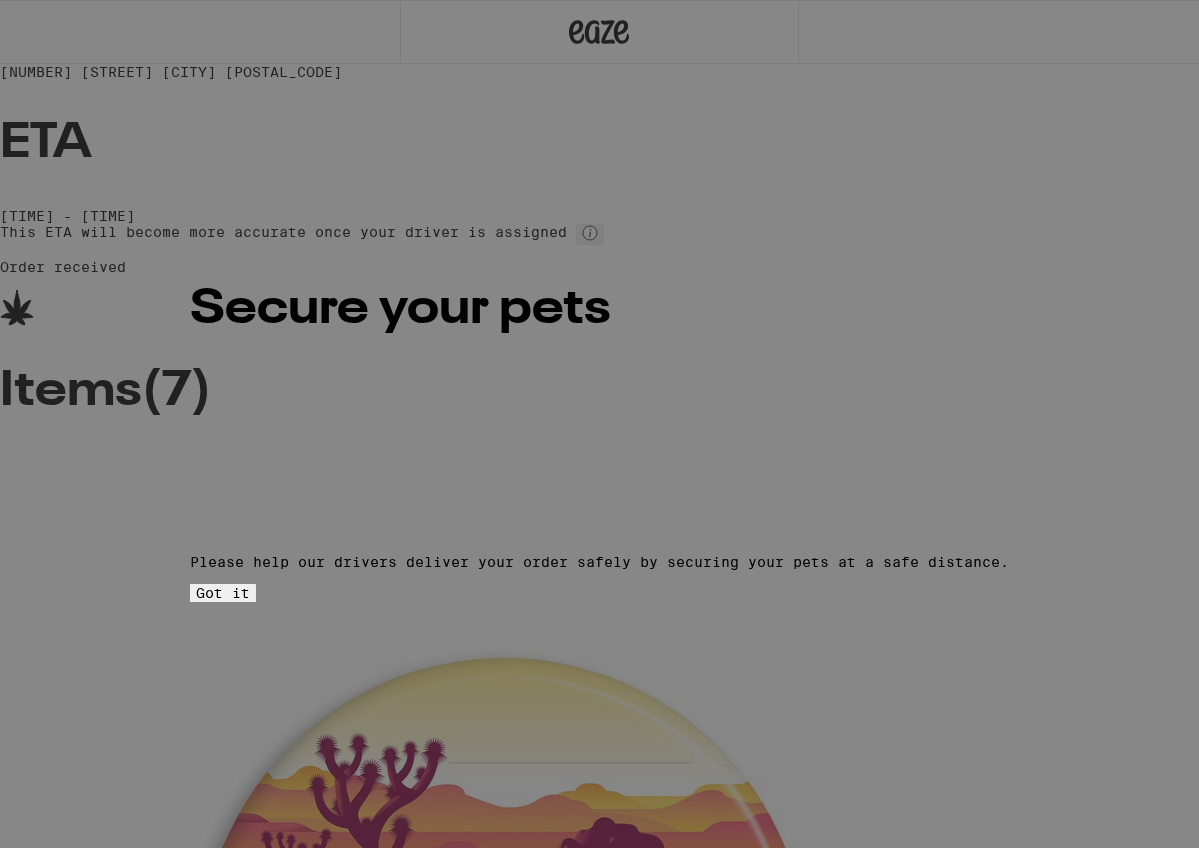 click on "Got it" at bounding box center [223, 593] 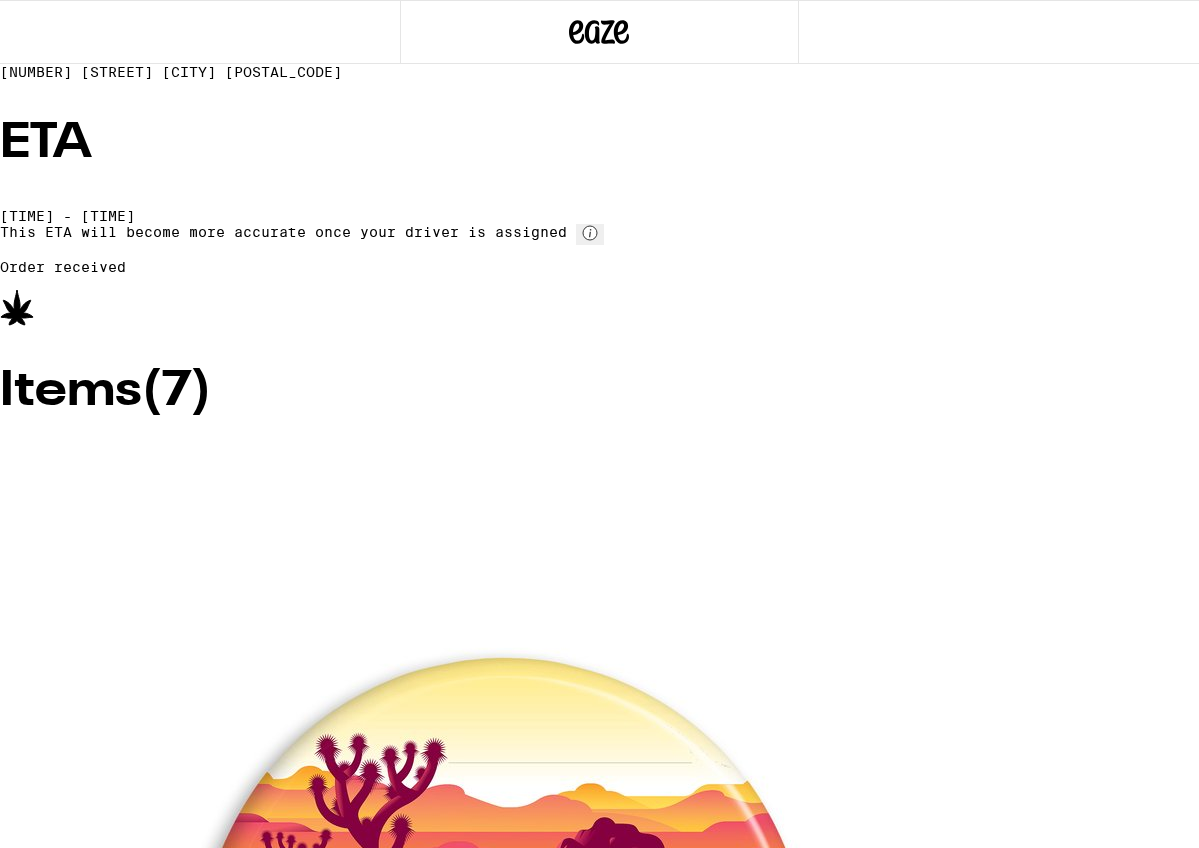 scroll, scrollTop: 0, scrollLeft: 0, axis: both 